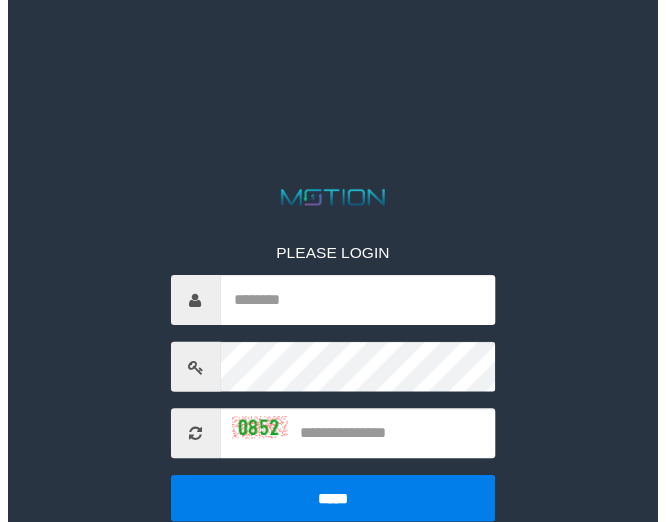 scroll, scrollTop: 0, scrollLeft: 0, axis: both 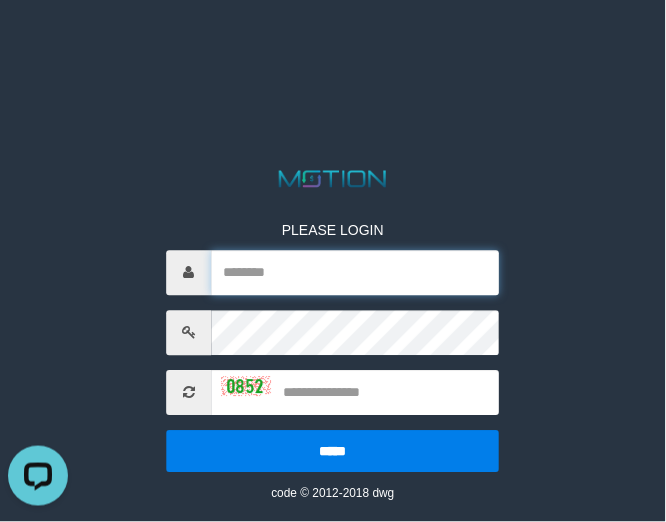 click at bounding box center [355, 272] 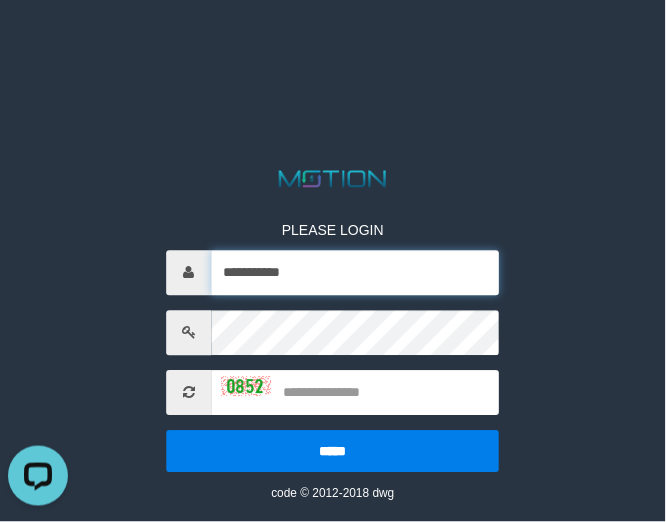 type on "**********" 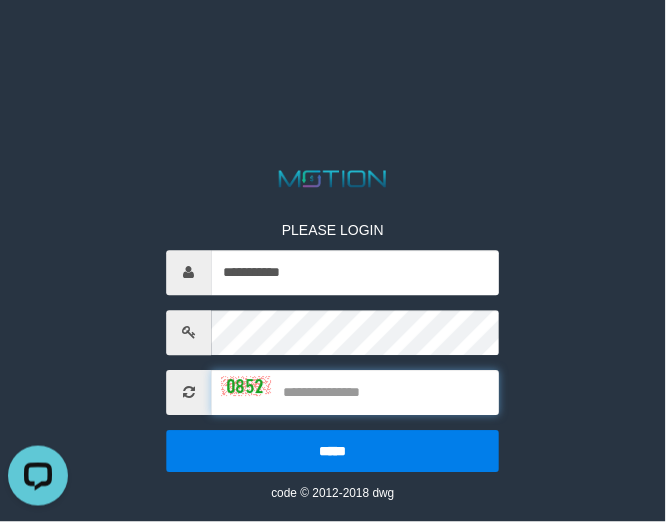 click at bounding box center (355, 392) 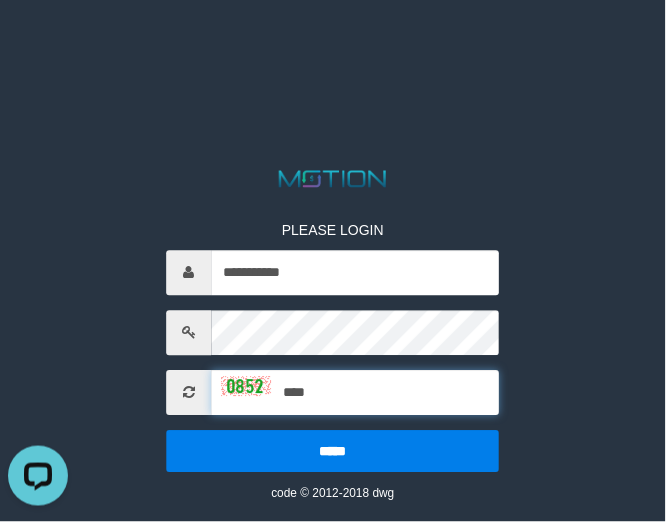 type on "****" 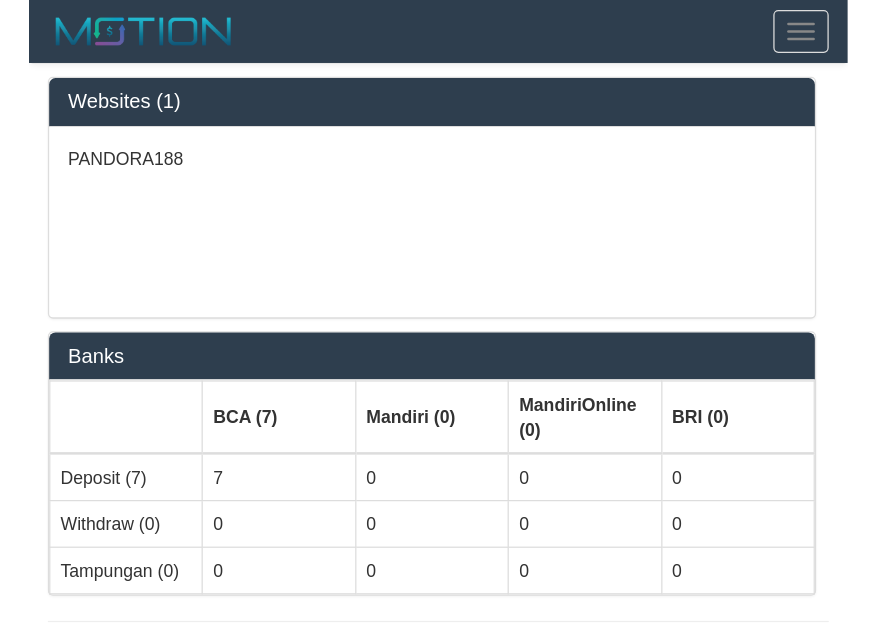scroll, scrollTop: 0, scrollLeft: 0, axis: both 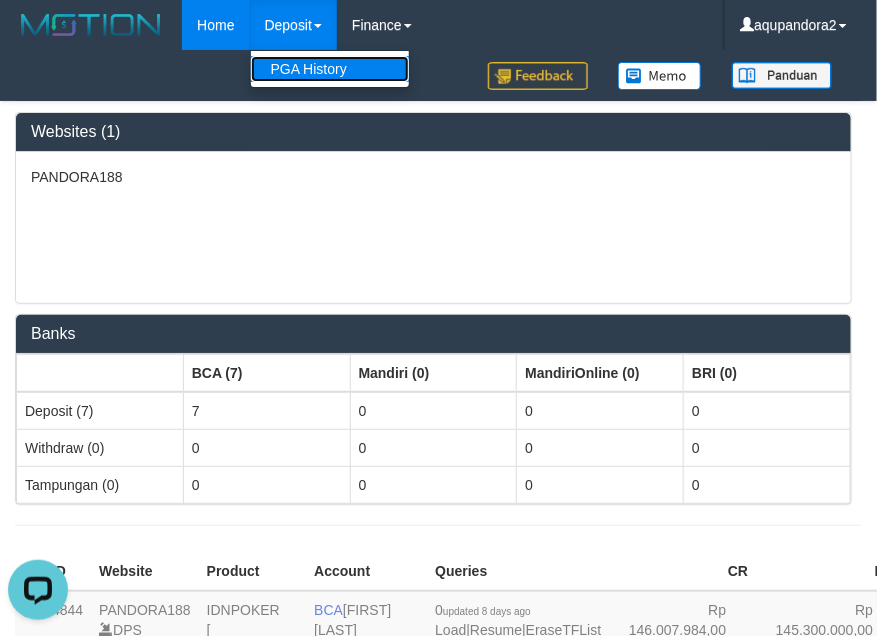 click on "PGA History" at bounding box center (330, 69) 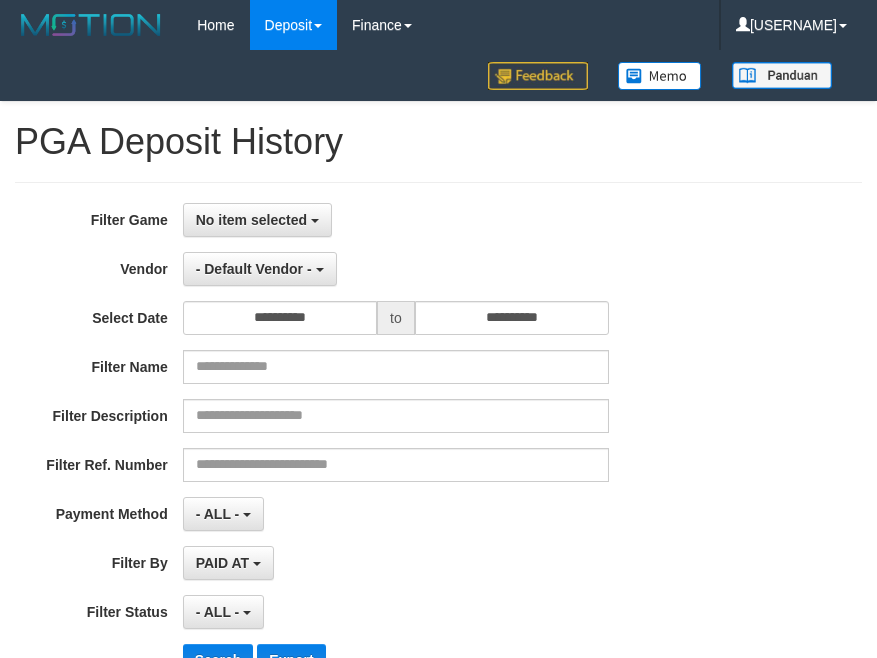 select 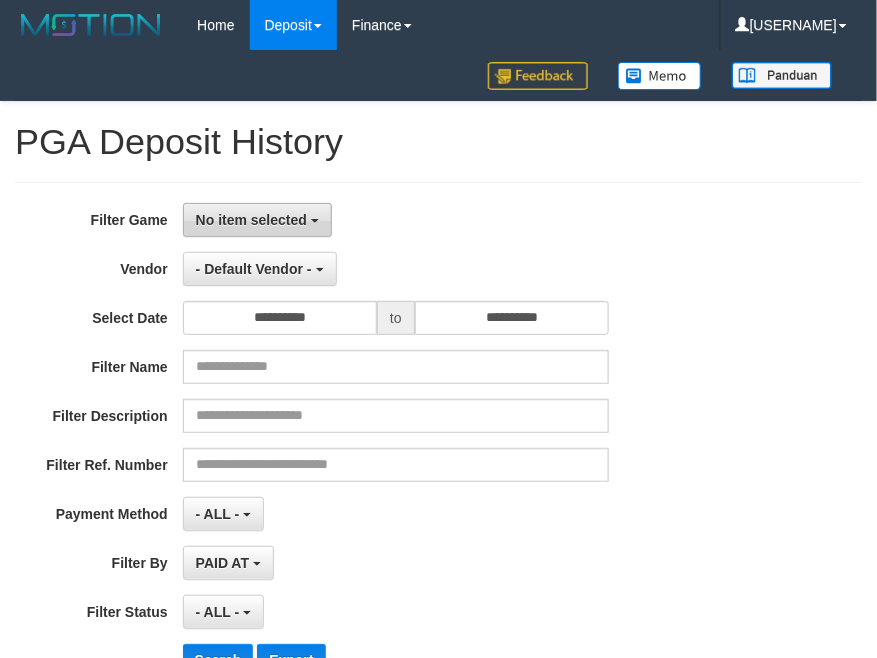 click on "No item selected" at bounding box center [251, 220] 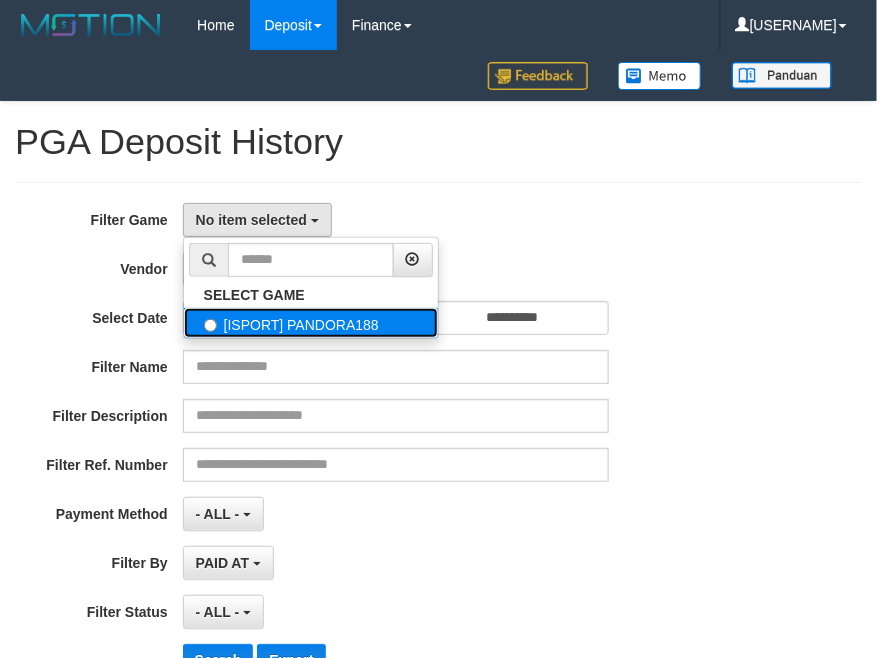 click on "[ISPORT] PANDORA188" at bounding box center (311, 323) 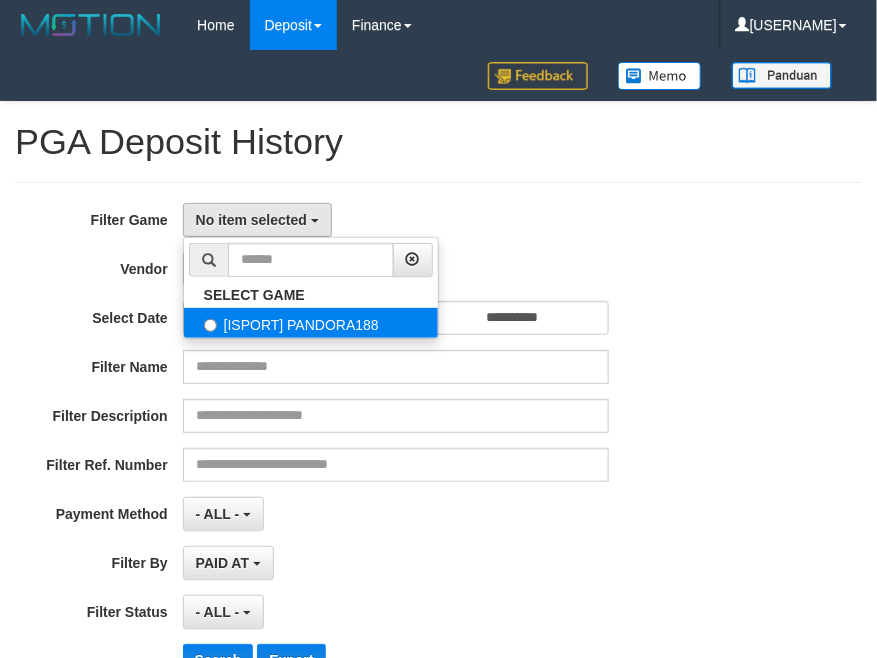 select on "***" 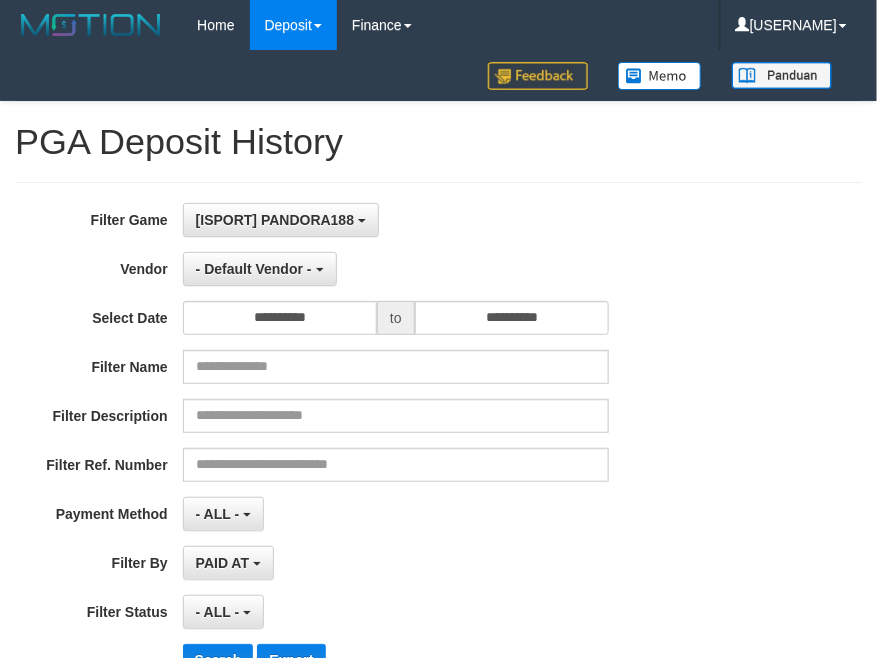 scroll, scrollTop: 18, scrollLeft: 0, axis: vertical 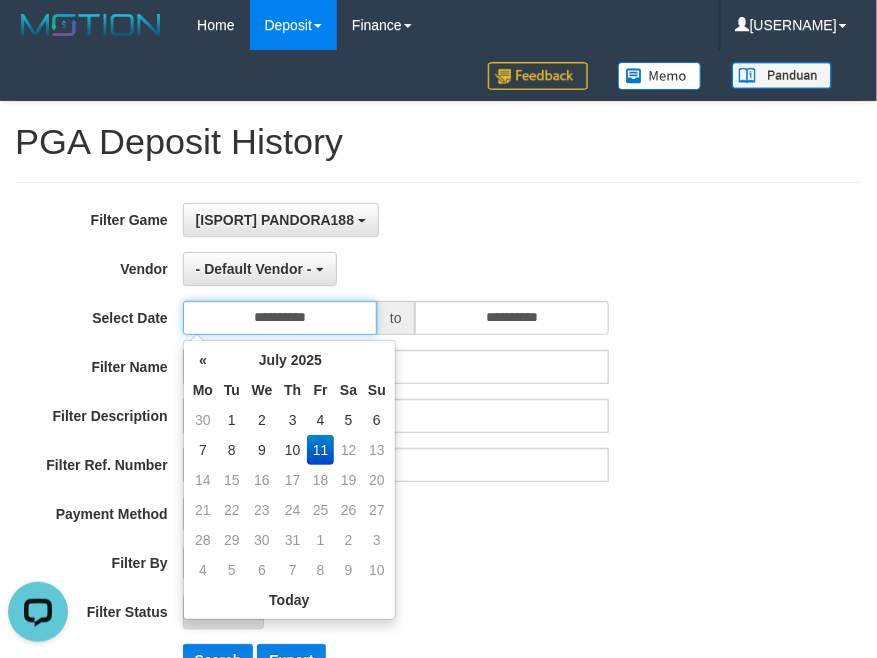 click on "**********" at bounding box center [280, 318] 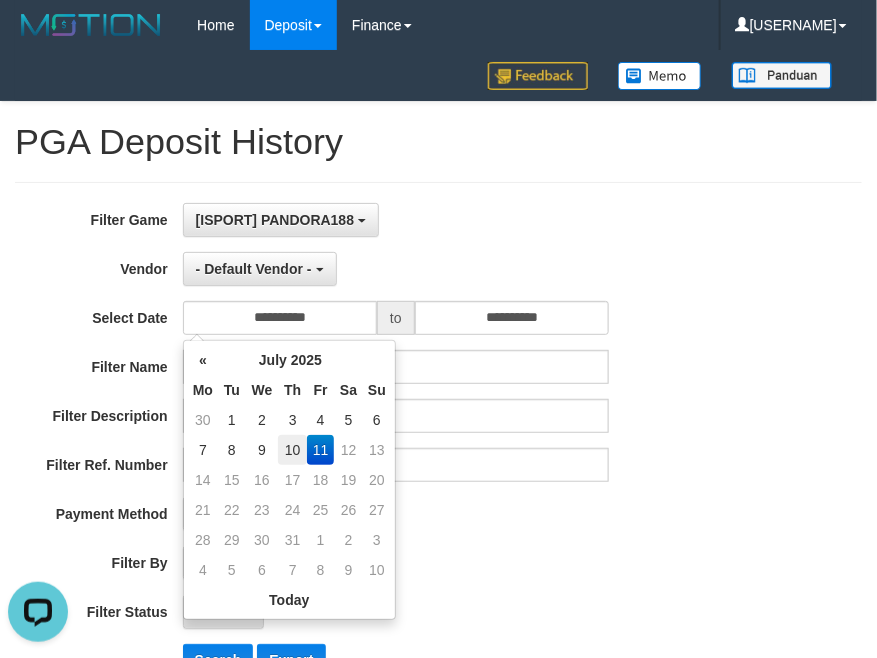 click on "10" at bounding box center (292, 450) 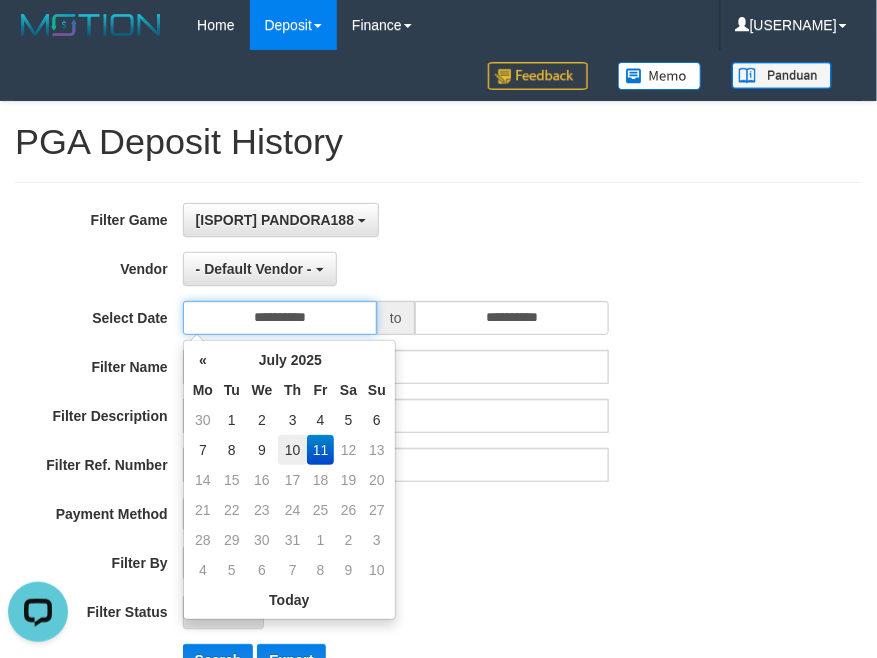 type on "**********" 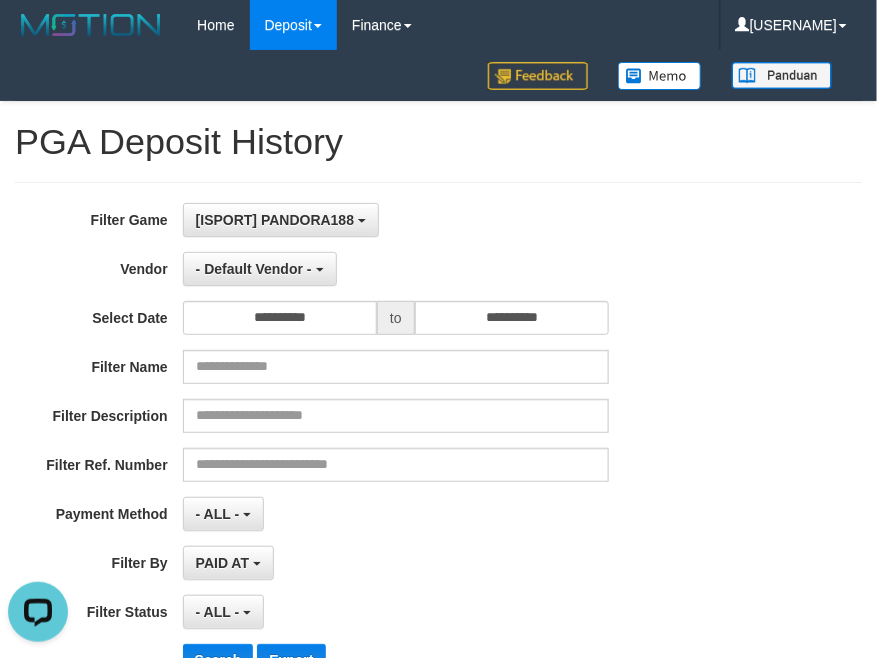 click on "- ALL -    SELECT ALL  - ALL -  SELECT PAYMENT METHOD
Mandiri
BNI
OVO
CIMB
BRI
MAYBANK
PERMATA
DANAMON
INDOMARET
ALFAMART
GOPAY
CC
BCA
QRIS
SINARMAS
LINKAJA
SHOPEEPAY
ATMBERSAMA
DANA
ARTHAGRAHA
SAMPOERNA
OCBCNISP" at bounding box center (396, 514) 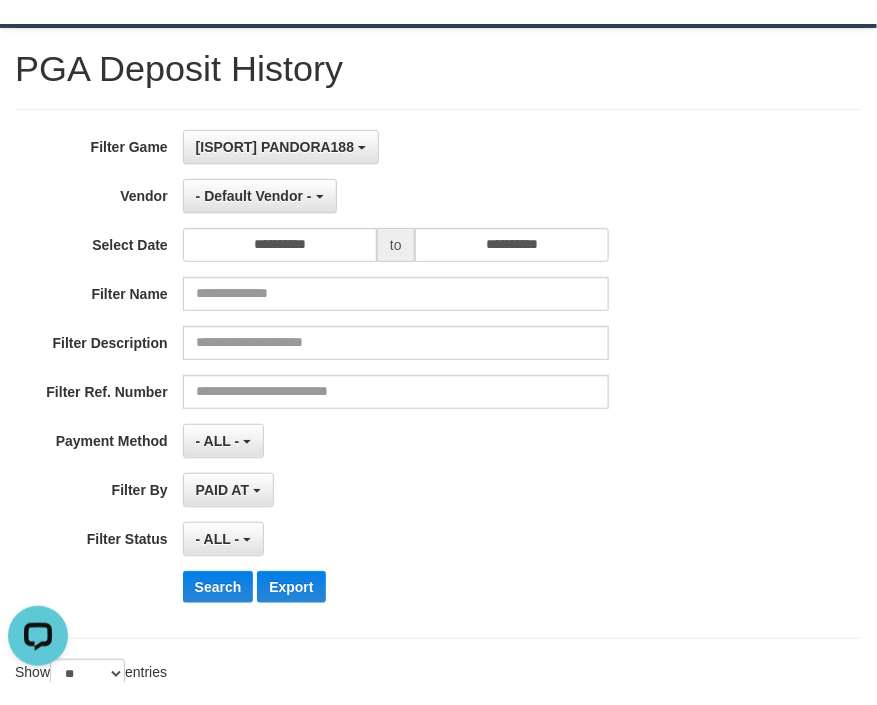 scroll, scrollTop: 150, scrollLeft: 0, axis: vertical 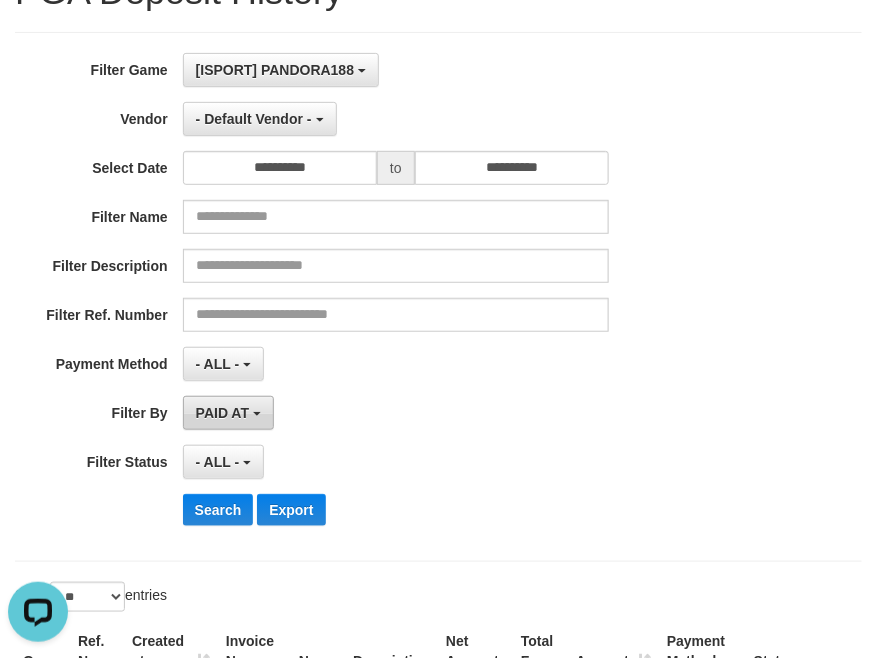 click on "PAID AT" at bounding box center [222, 413] 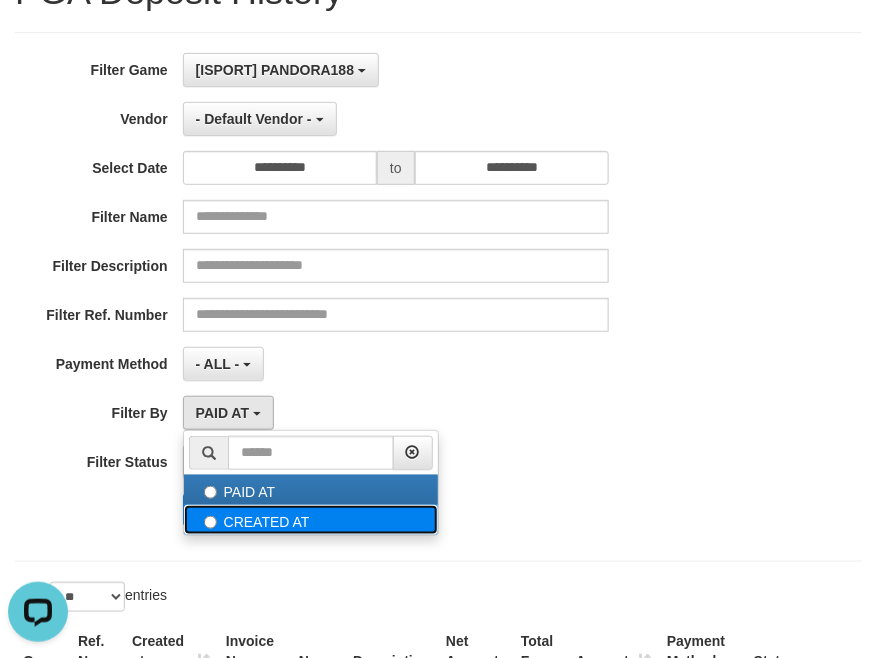 click on "CREATED AT" at bounding box center (311, 520) 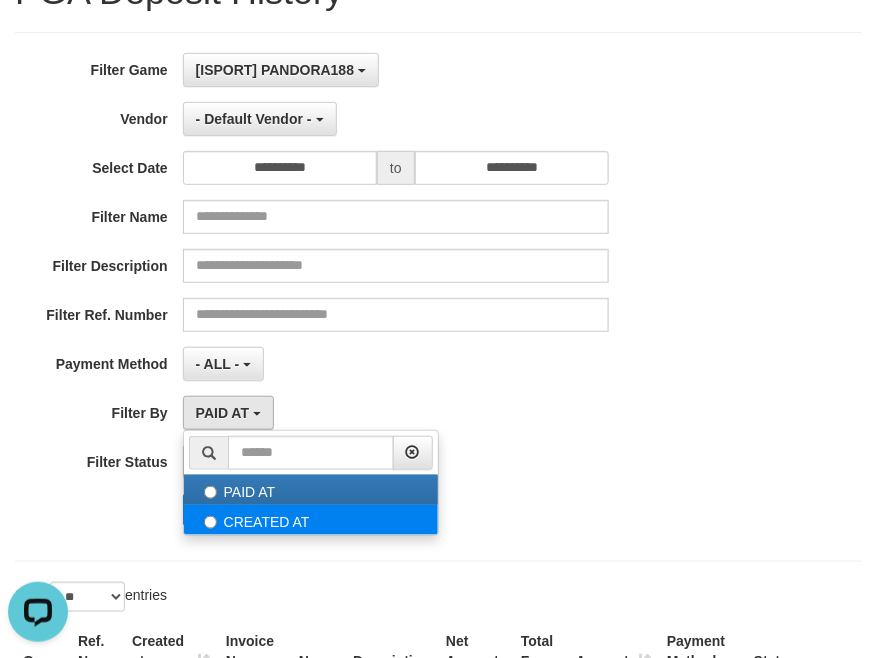 select on "*" 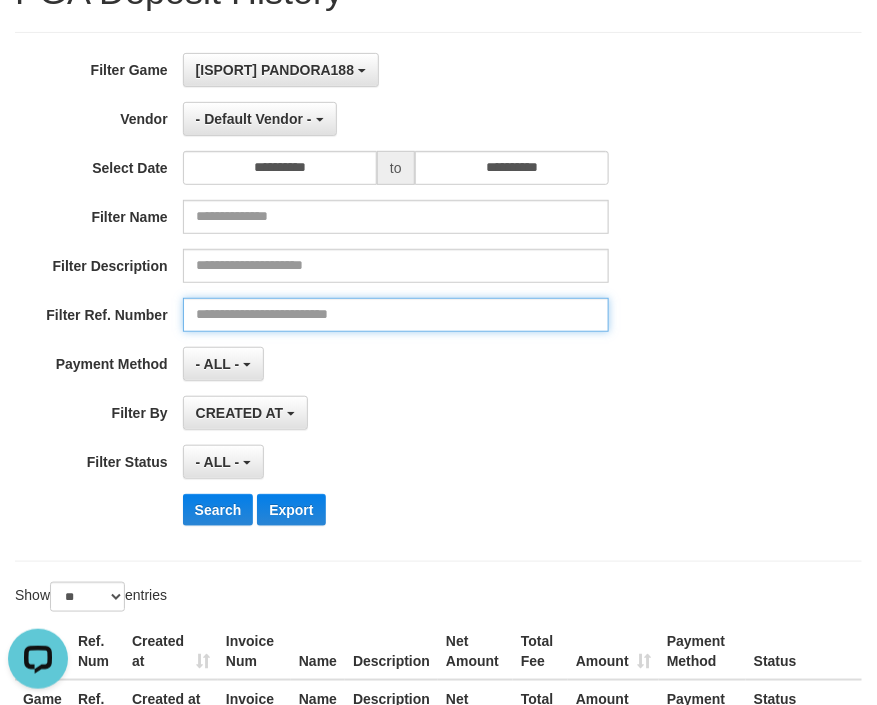 click at bounding box center (396, 315) 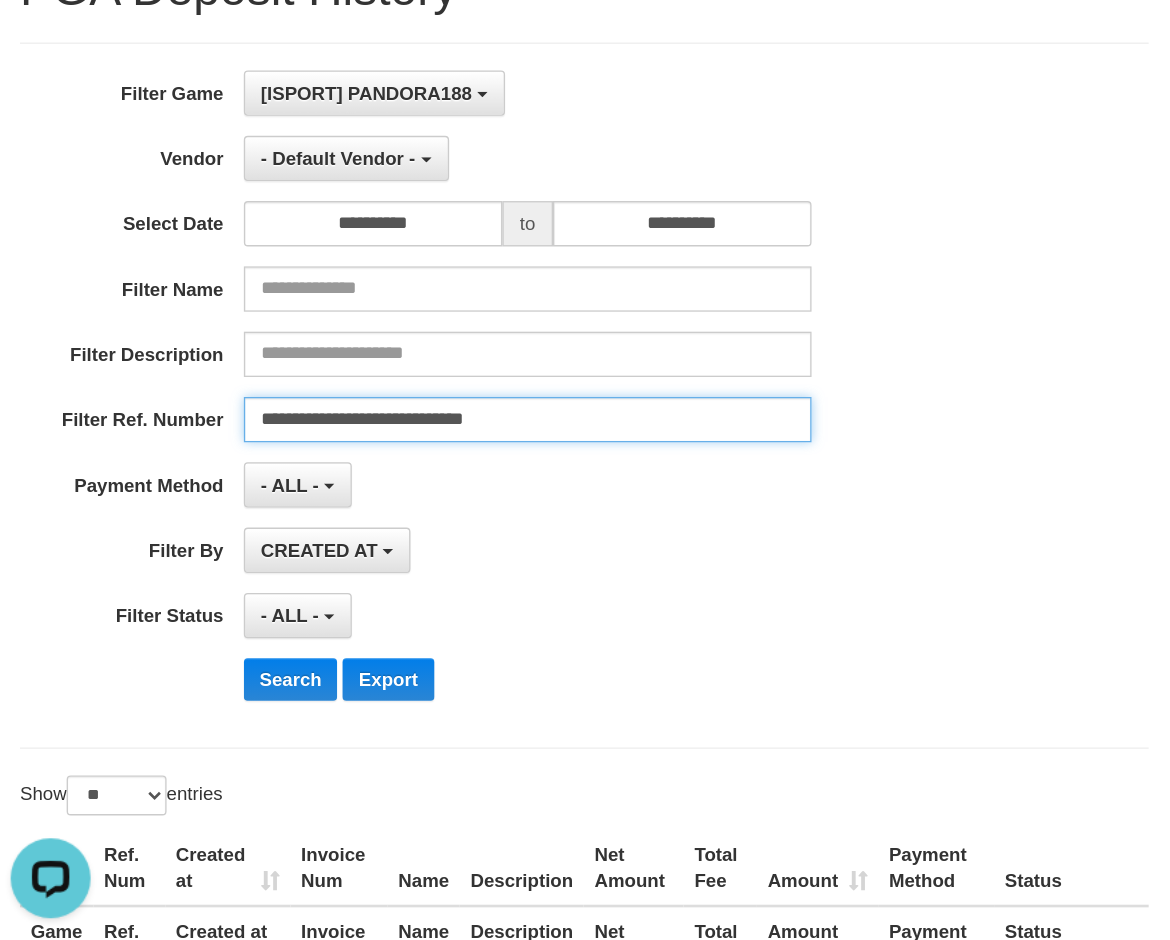 scroll, scrollTop: 36, scrollLeft: 0, axis: vertical 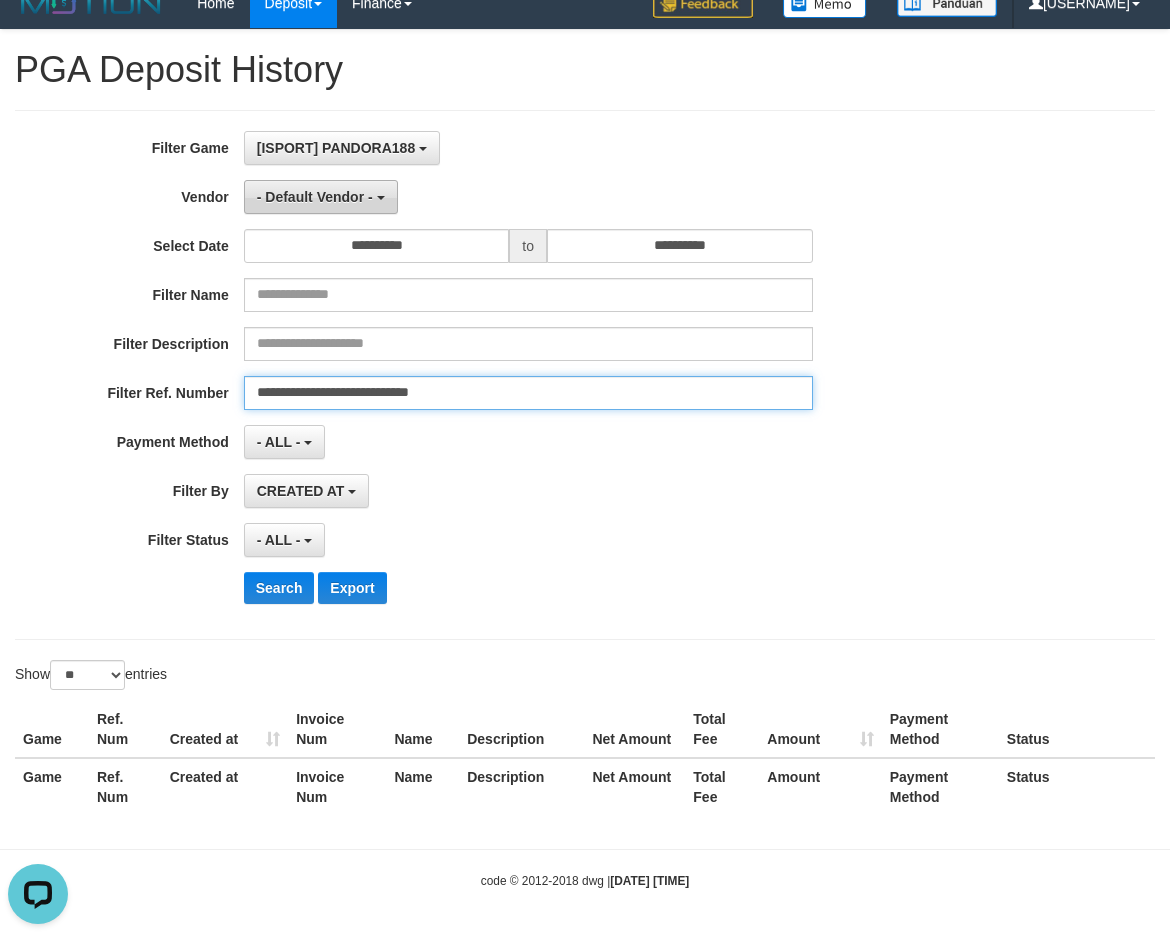 type on "**********" 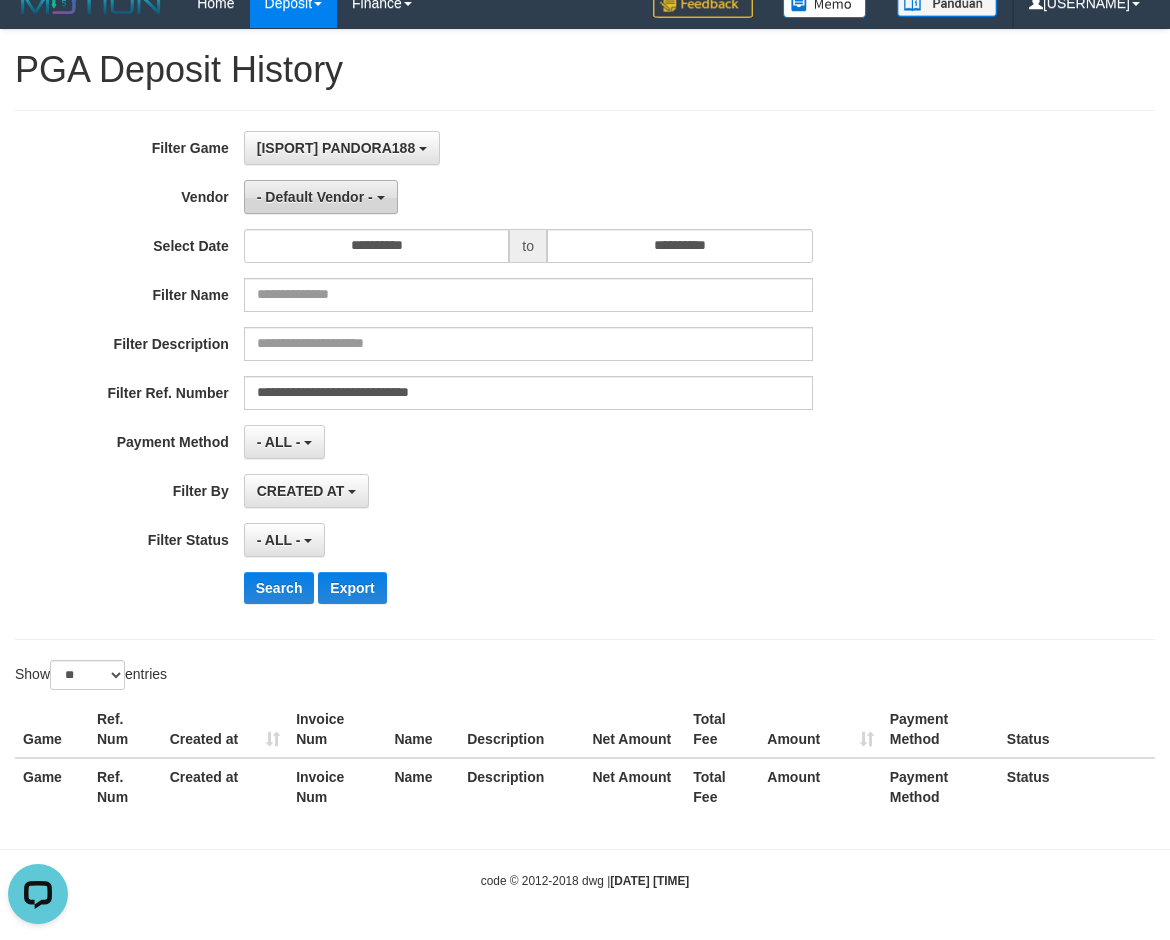 click on "- Default Vendor -" at bounding box center (321, 197) 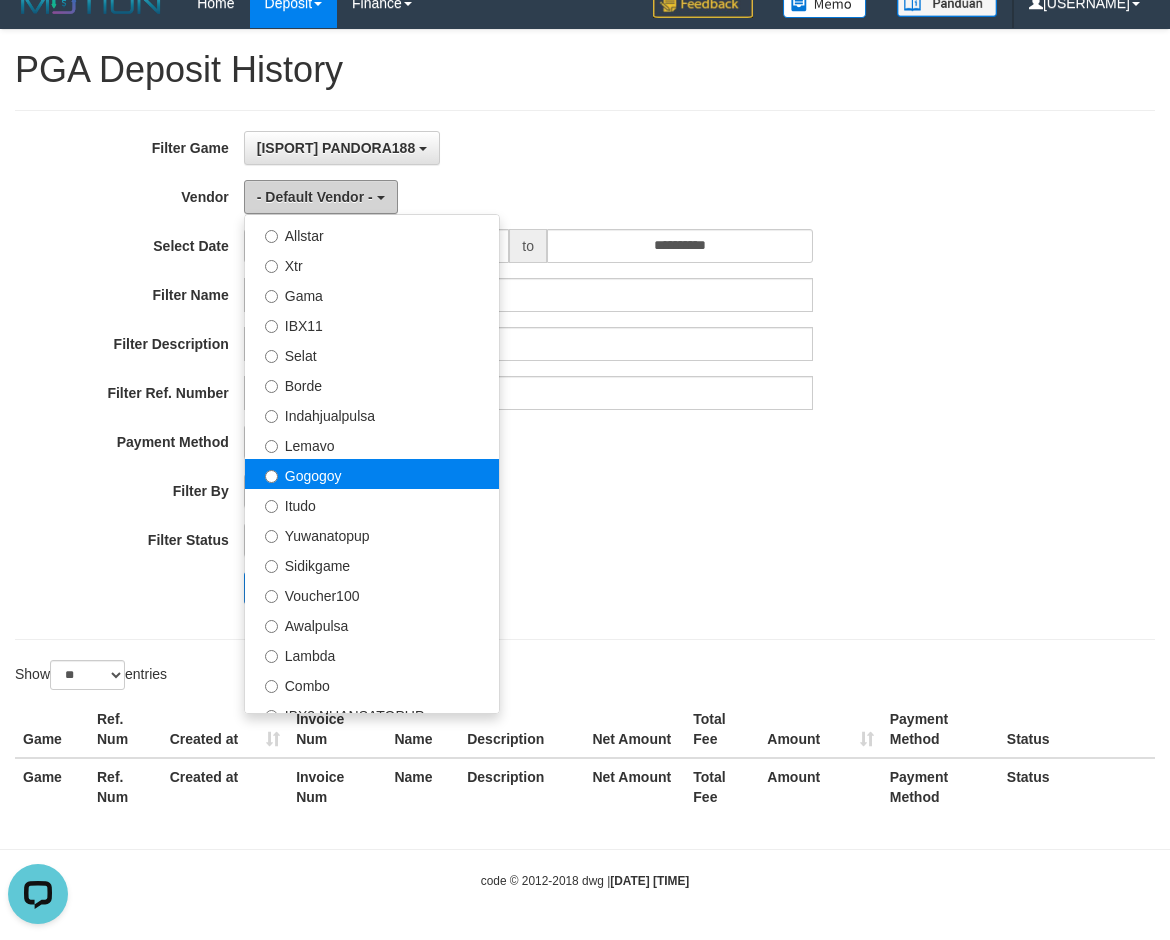 scroll, scrollTop: 290, scrollLeft: 0, axis: vertical 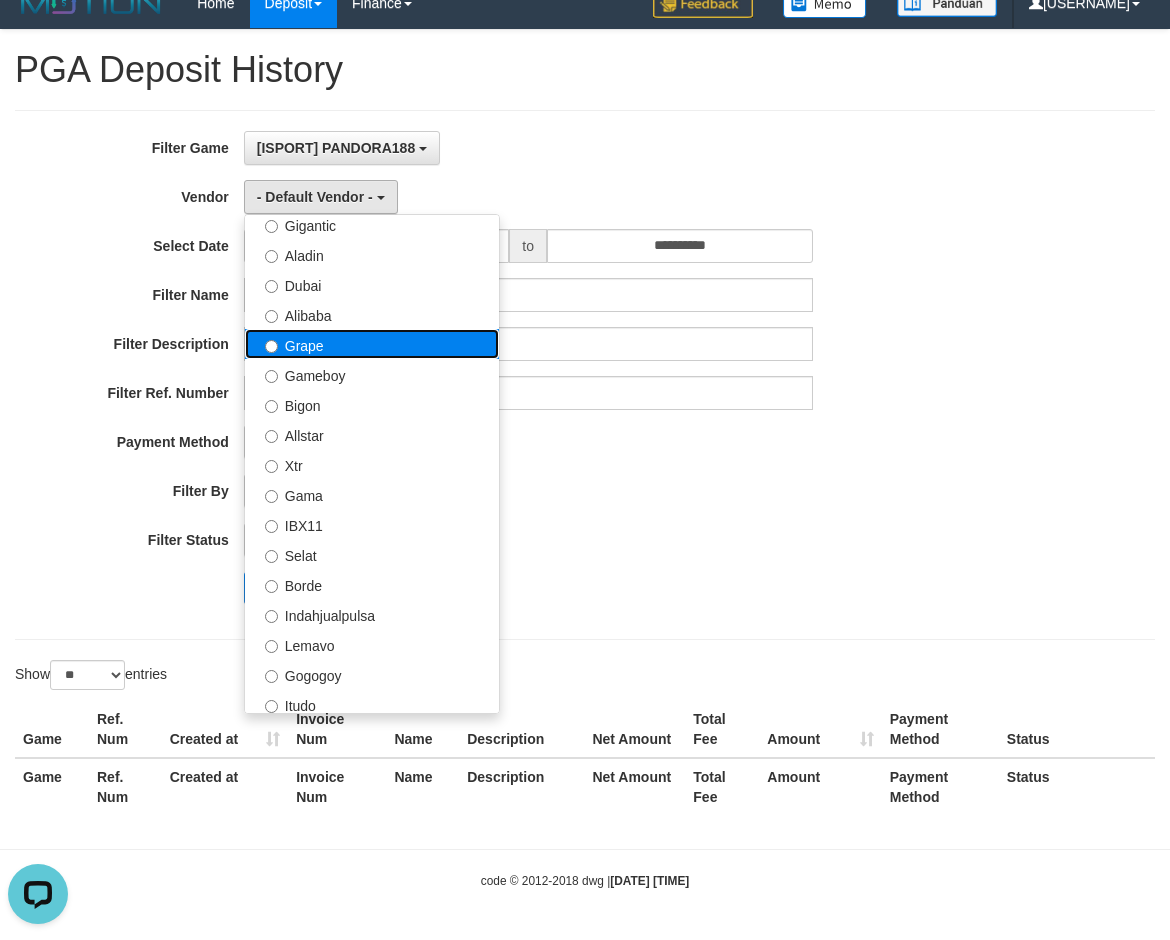 click on "Grape" at bounding box center [372, 344] 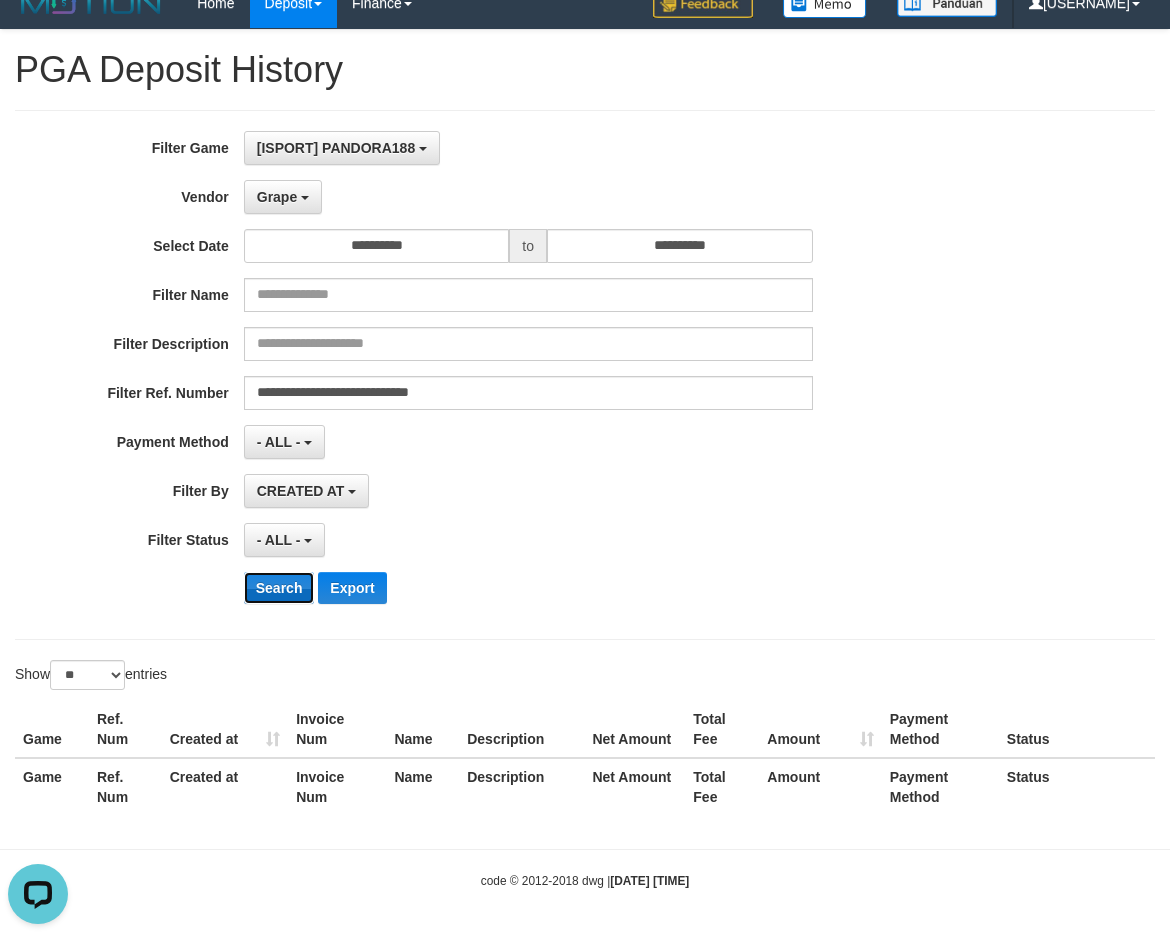 click on "Search" at bounding box center (279, 588) 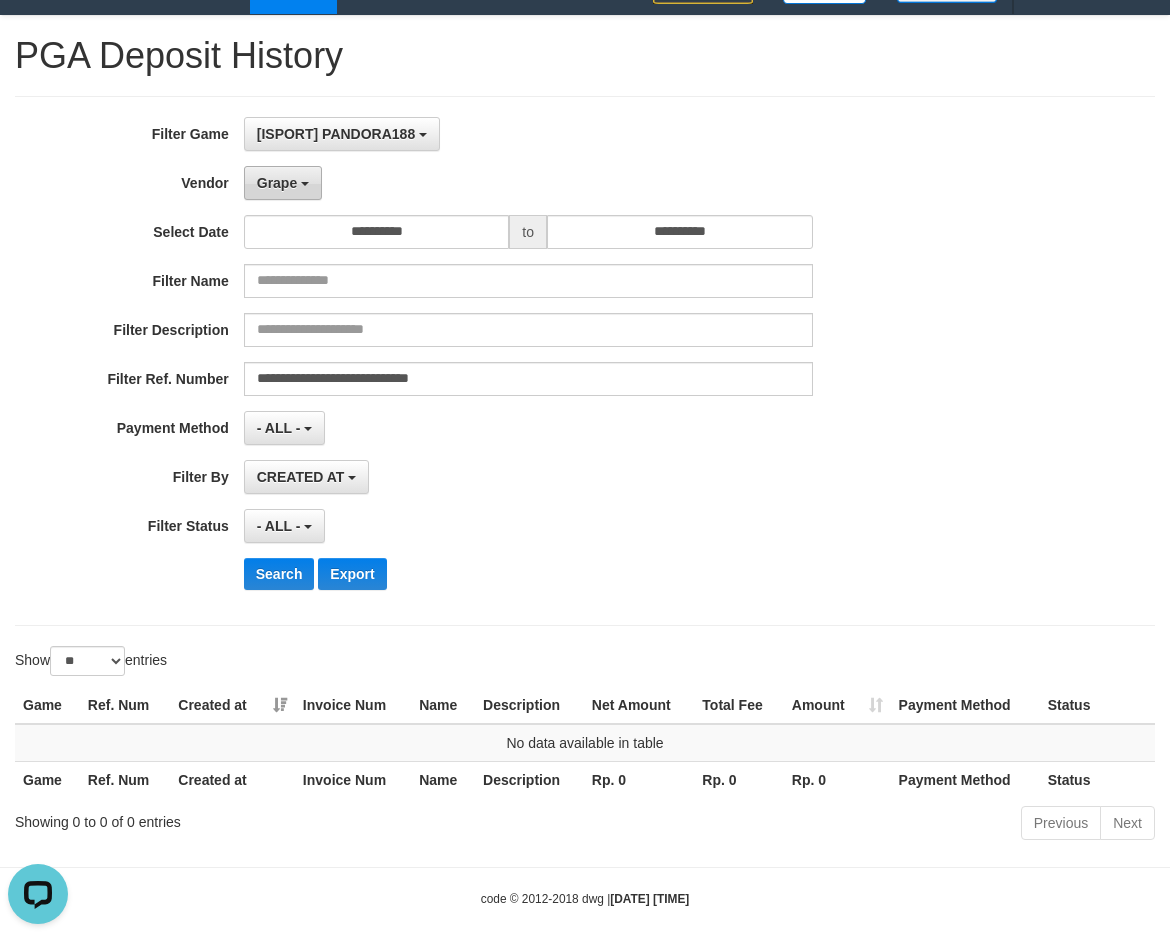 click on "Grape" at bounding box center (283, 183) 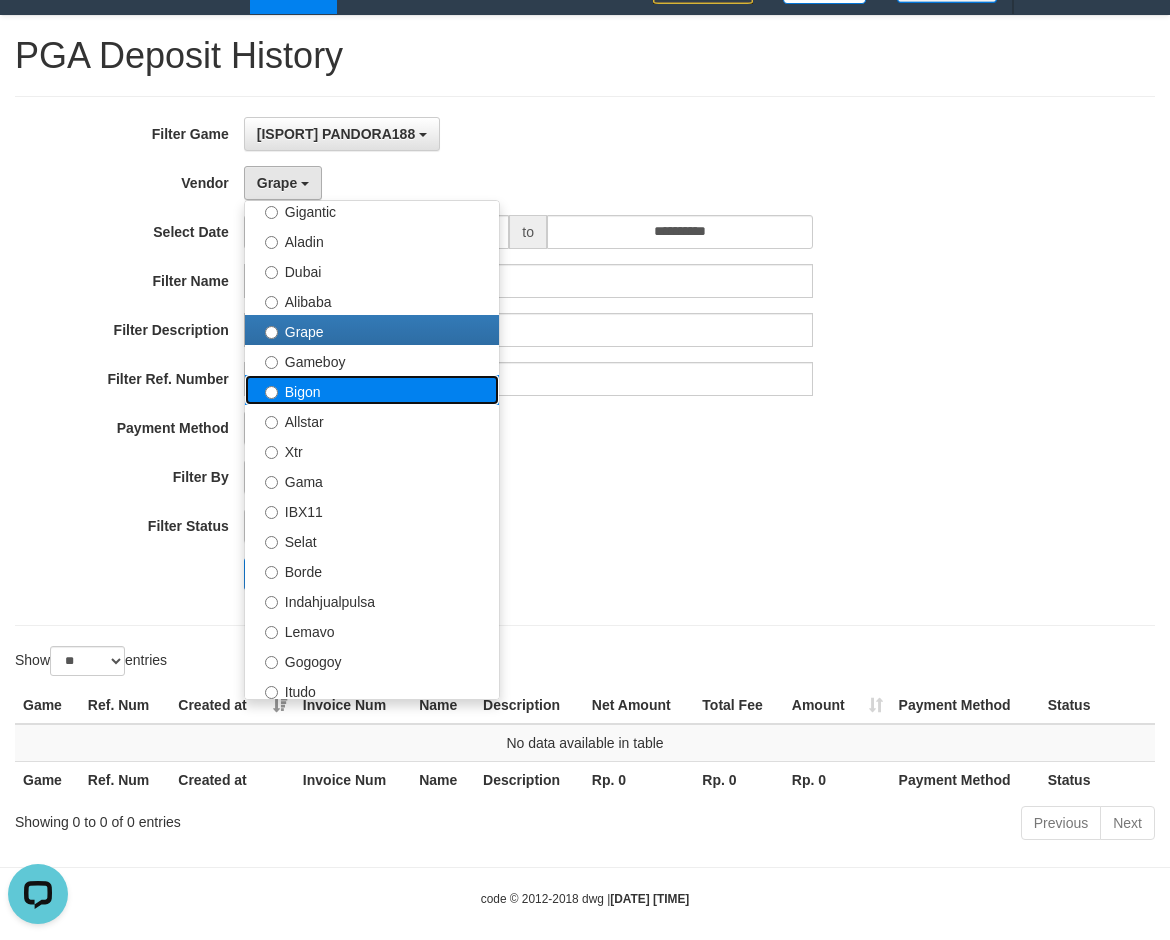 click on "Bigon" at bounding box center [372, 390] 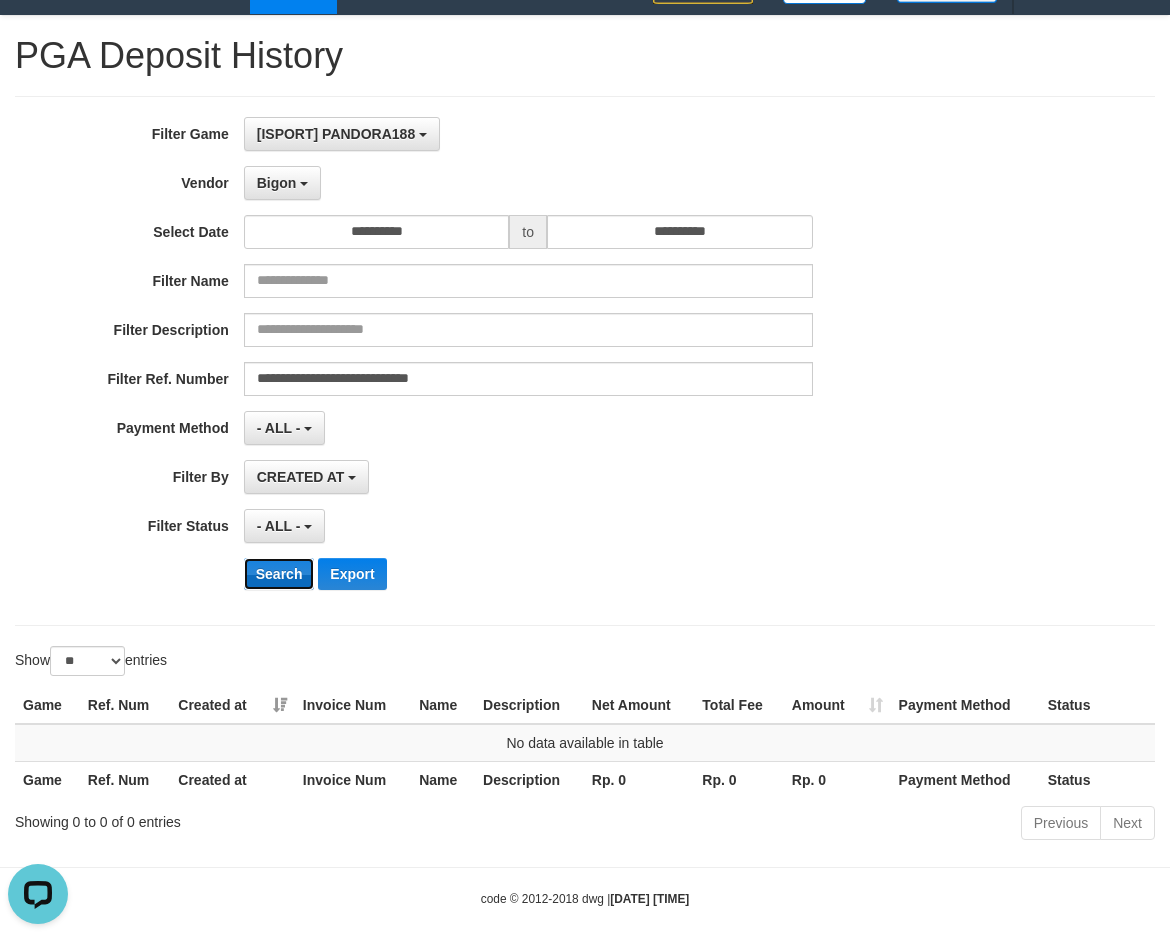 click on "Search" at bounding box center (279, 574) 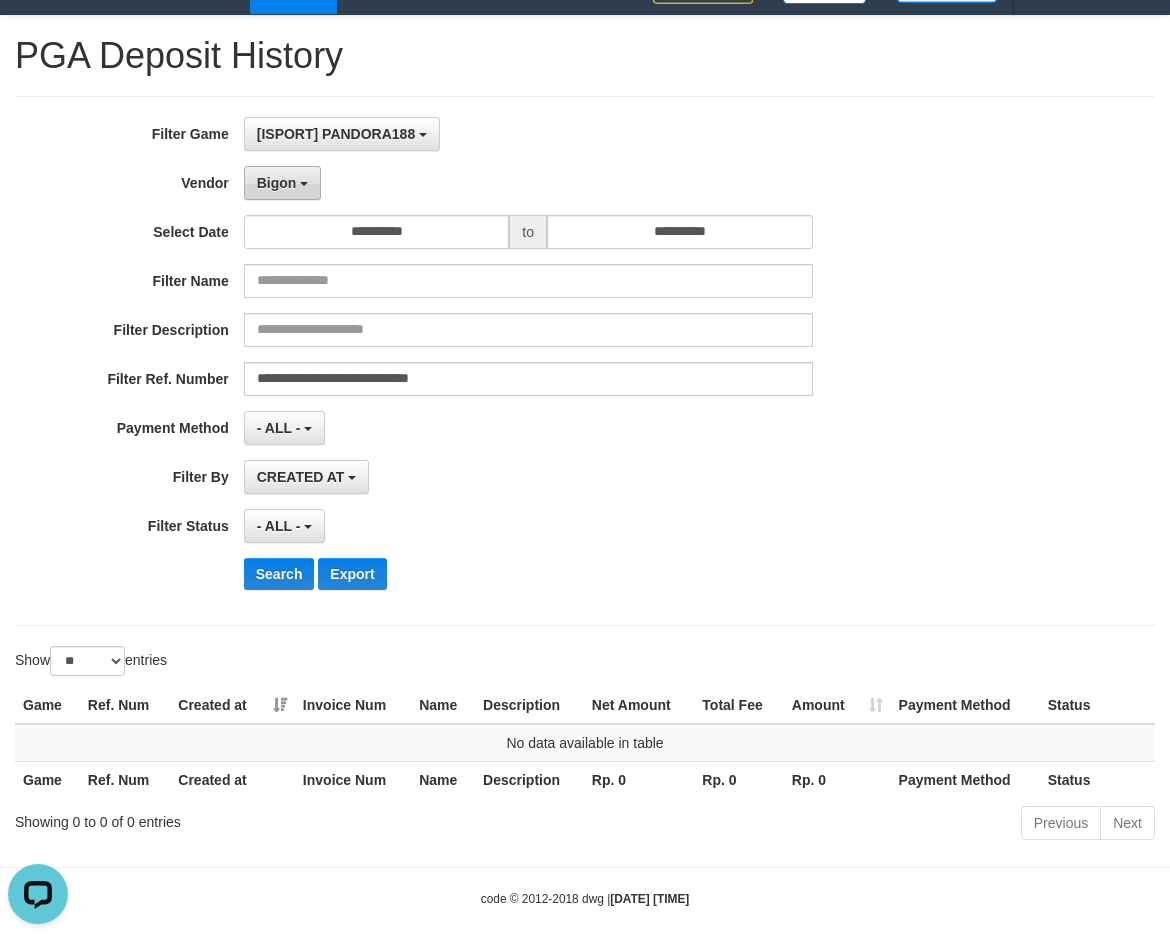 click on "Bigon" at bounding box center [283, 183] 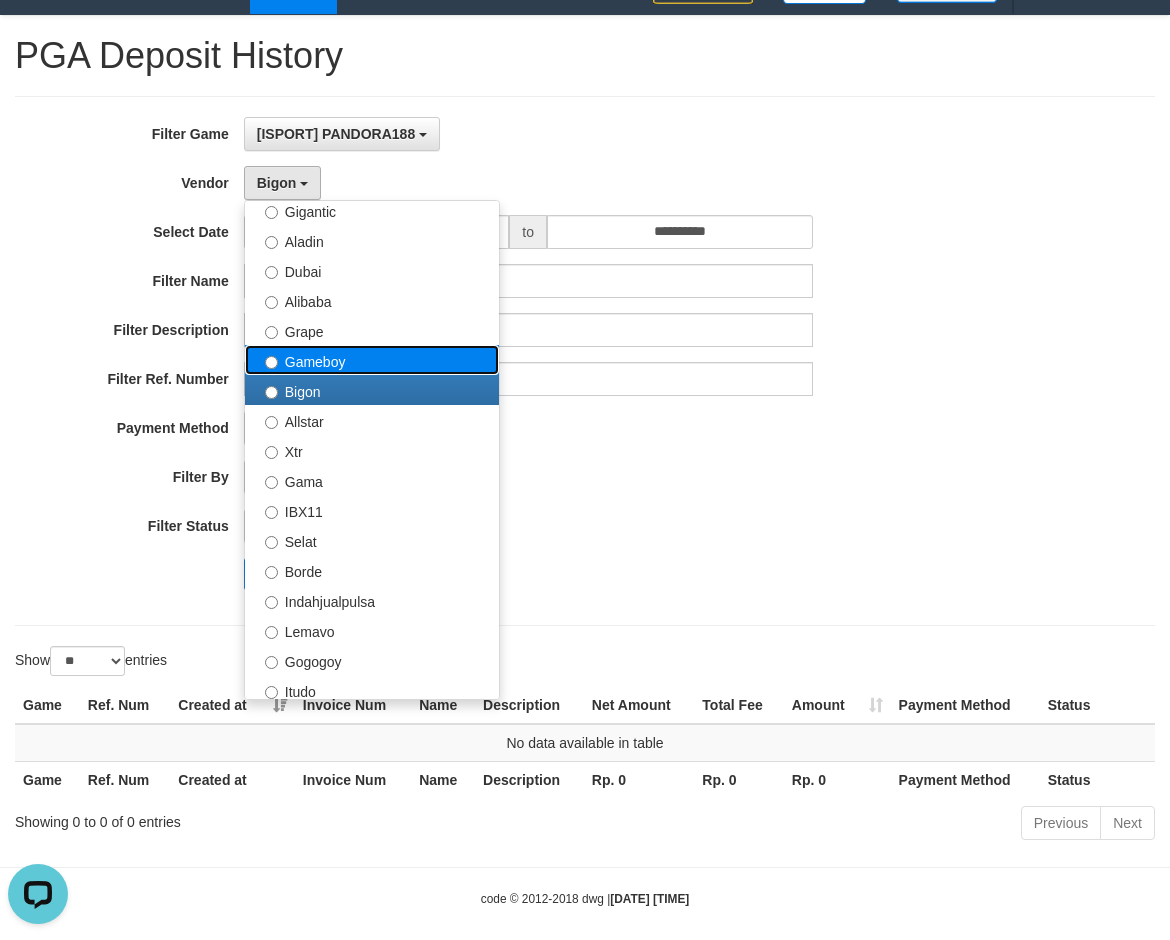 click on "Gameboy" at bounding box center (372, 360) 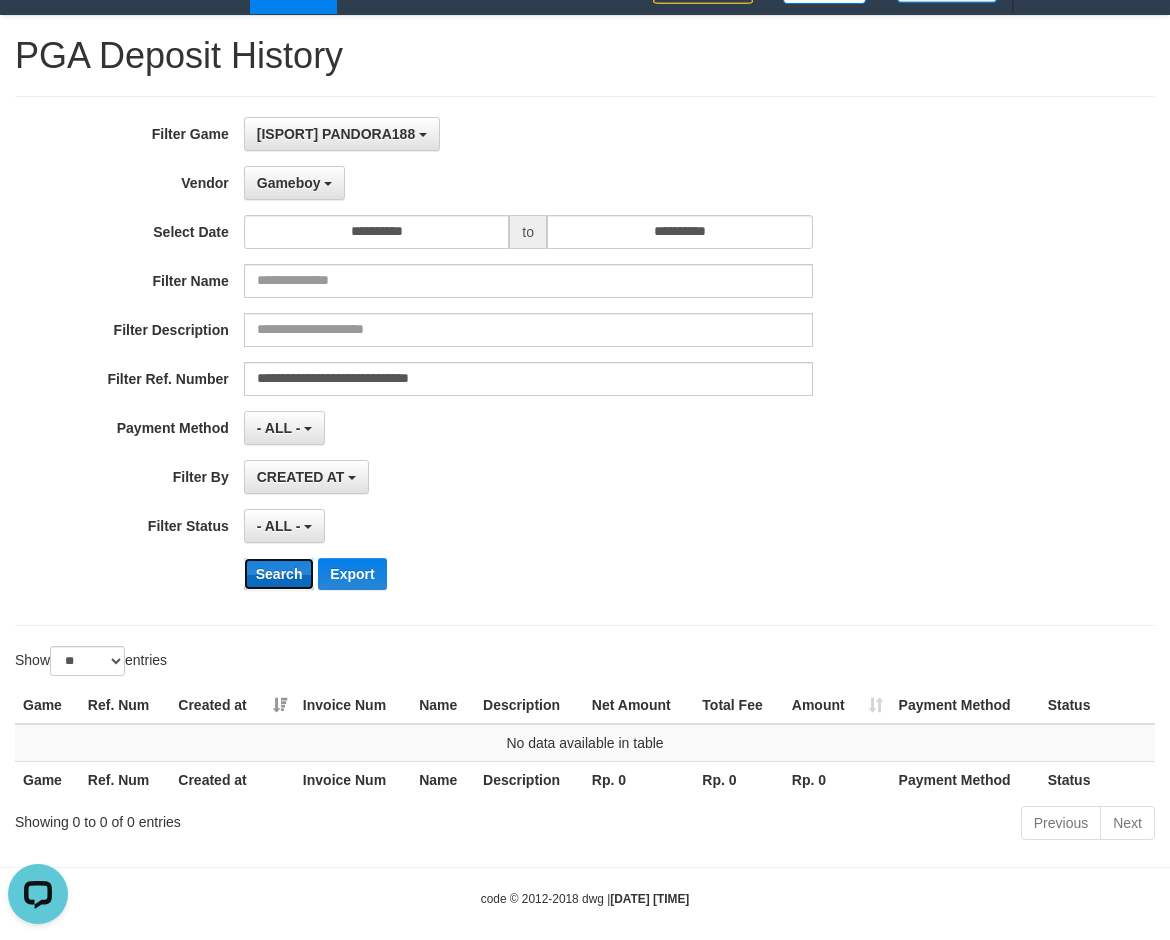 click on "Search" at bounding box center (279, 574) 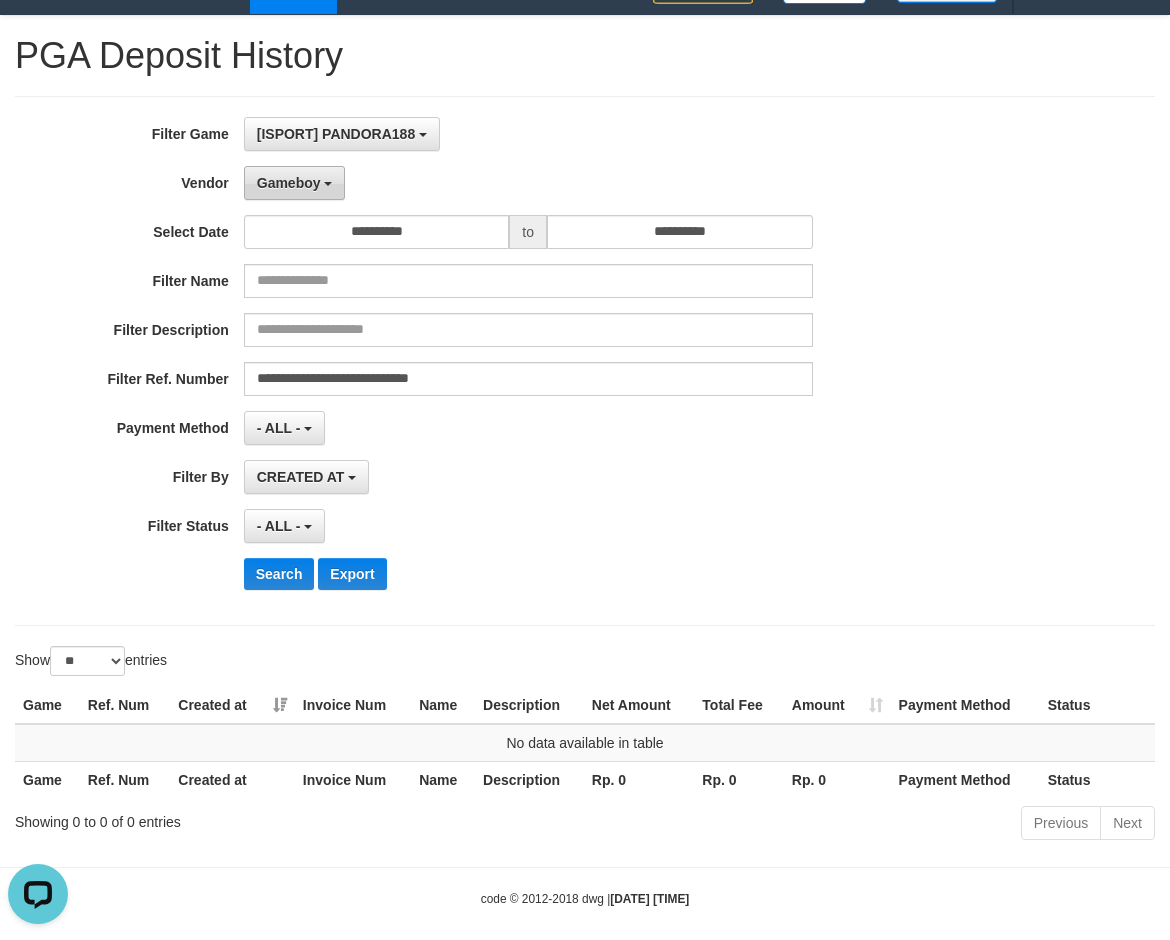 click on "Gameboy" at bounding box center (295, 183) 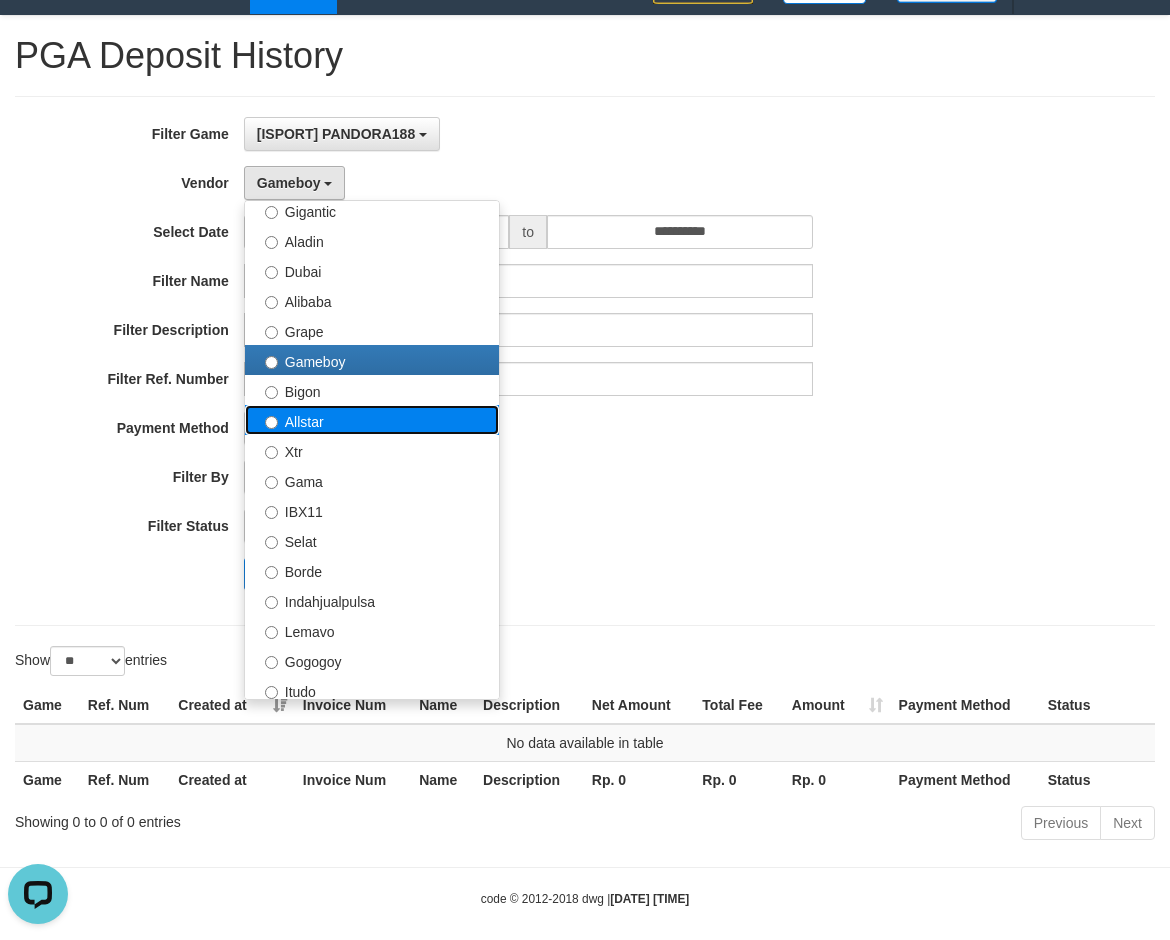click on "Allstar" at bounding box center [372, 420] 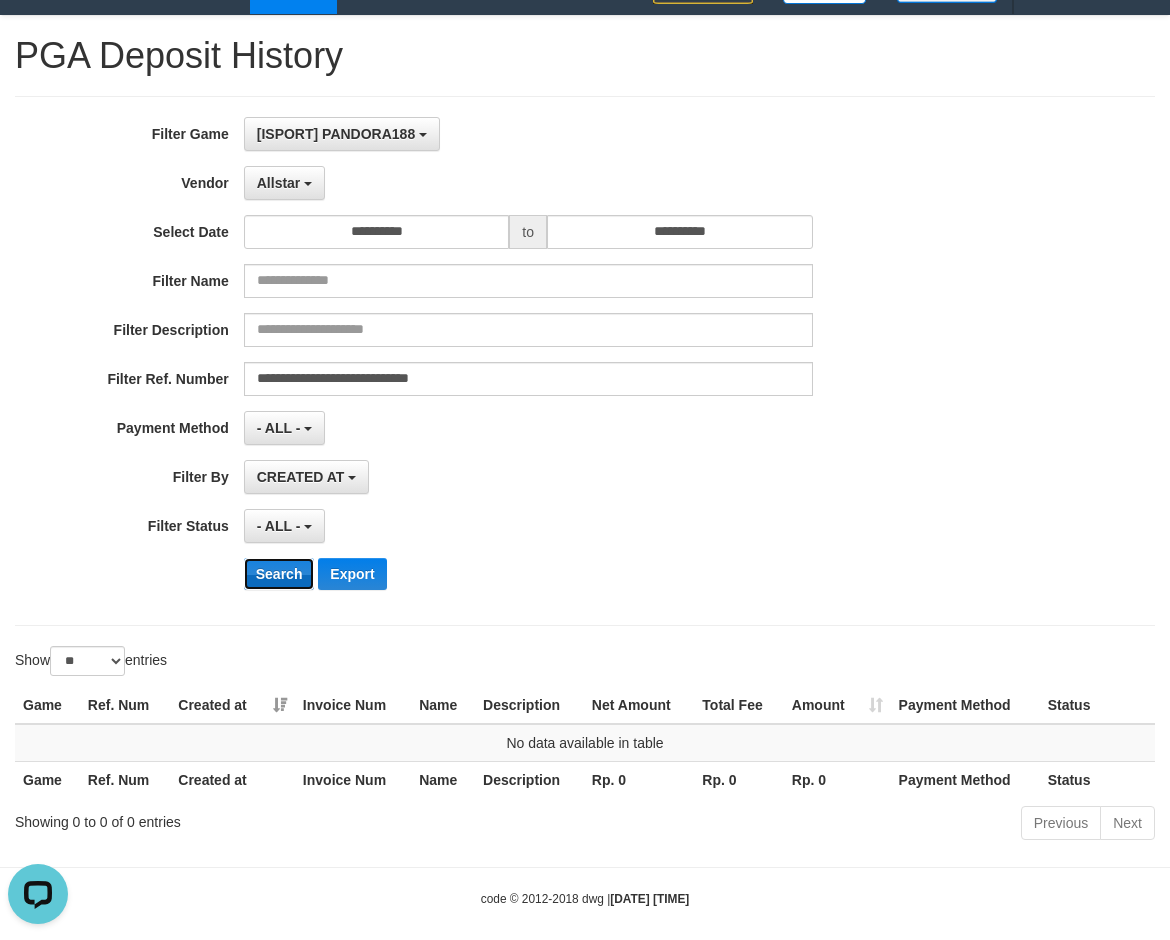 click on "Search" at bounding box center [279, 574] 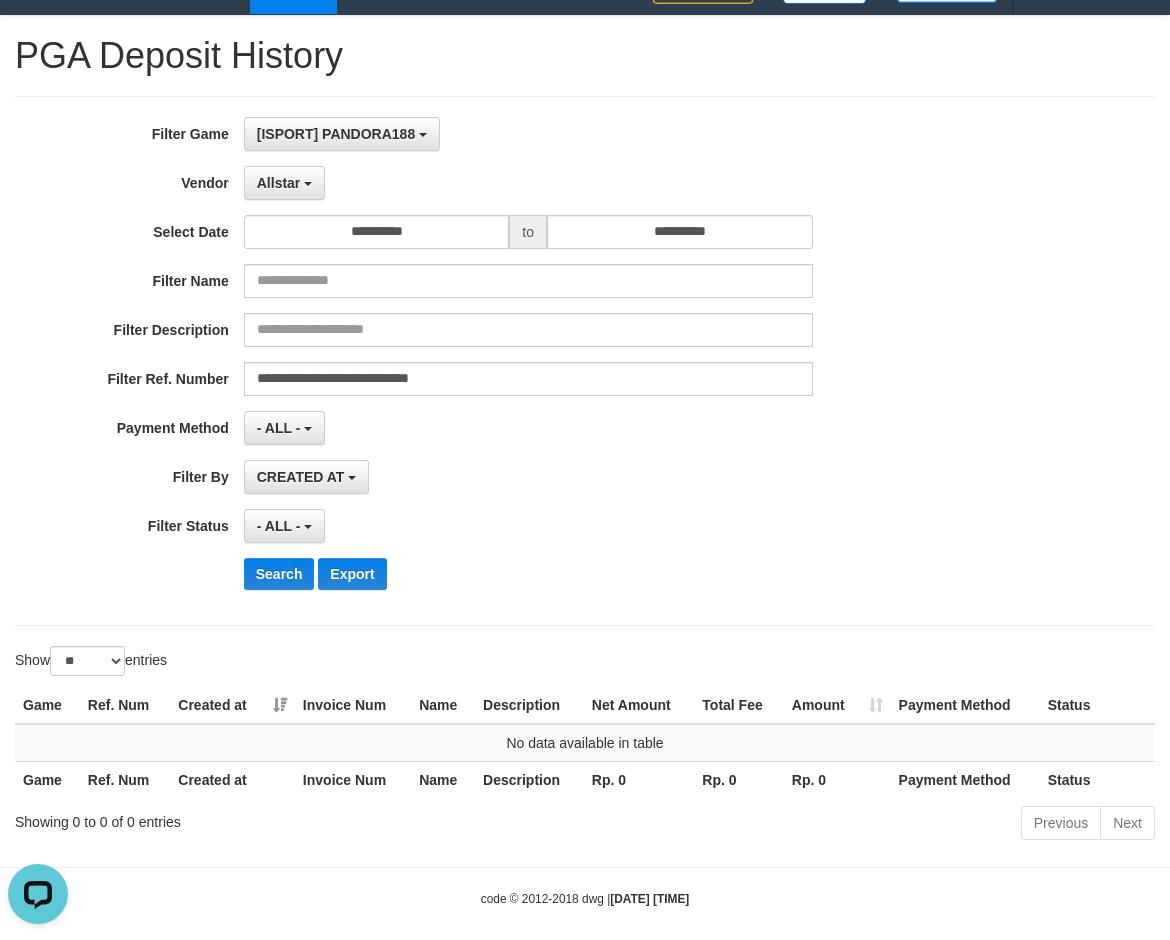 click on "**********" at bounding box center [487, 361] 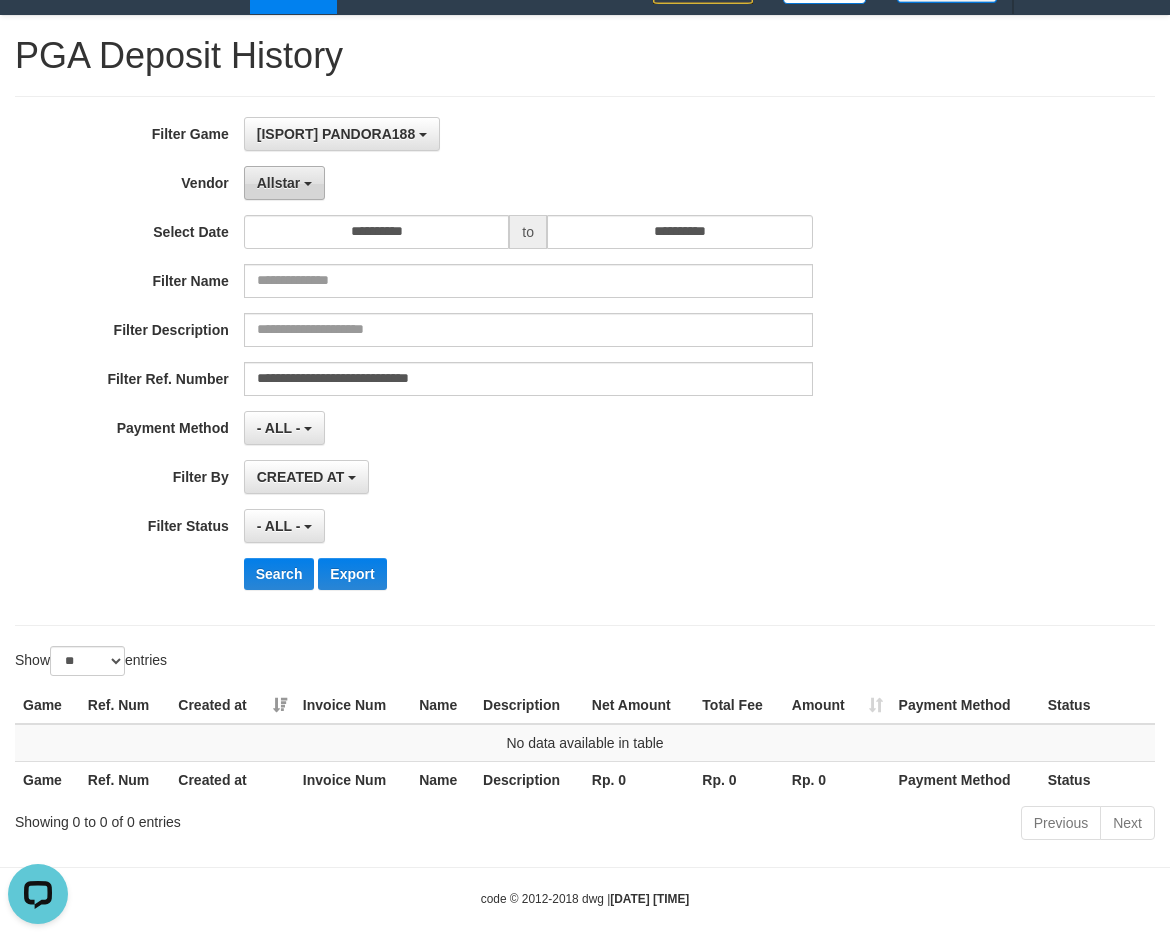 click on "Allstar" at bounding box center (279, 183) 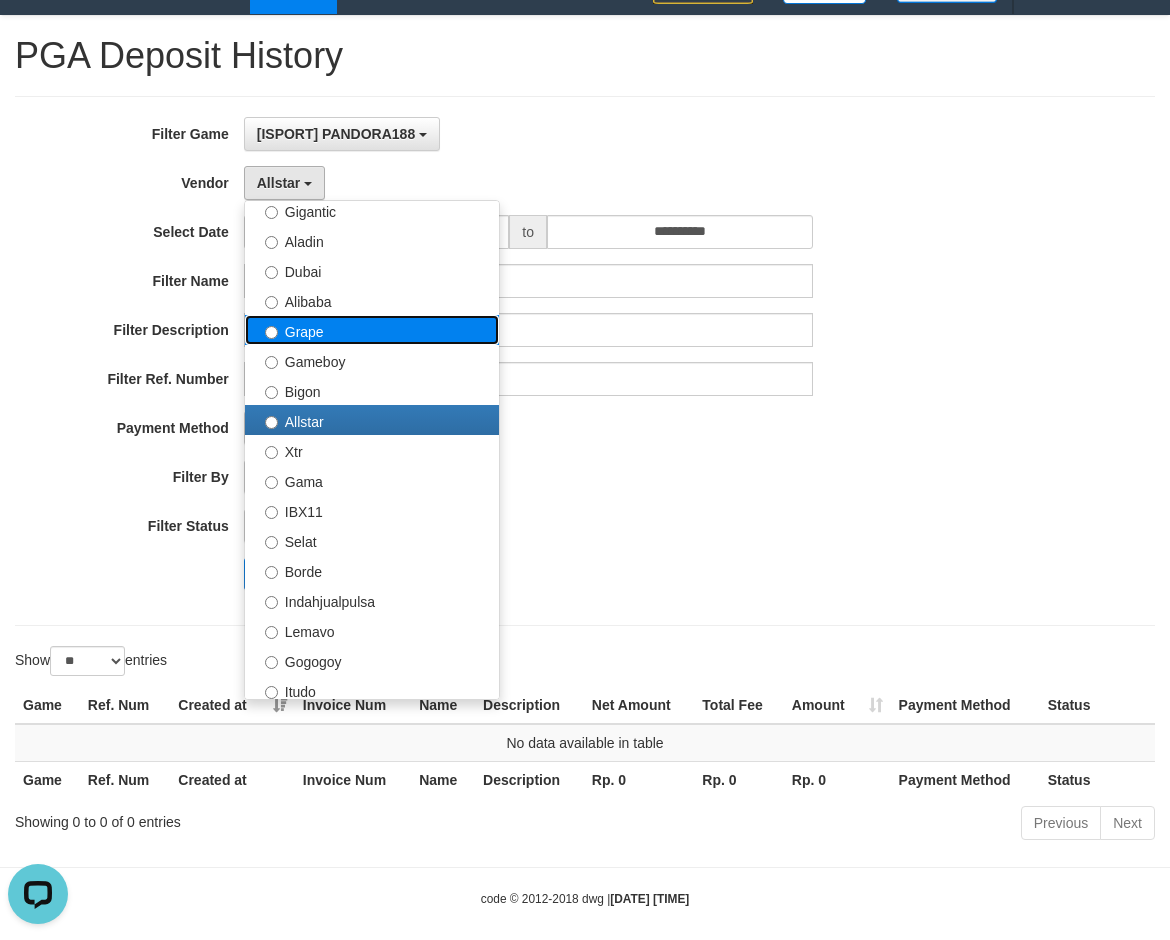 click on "Grape" at bounding box center (372, 330) 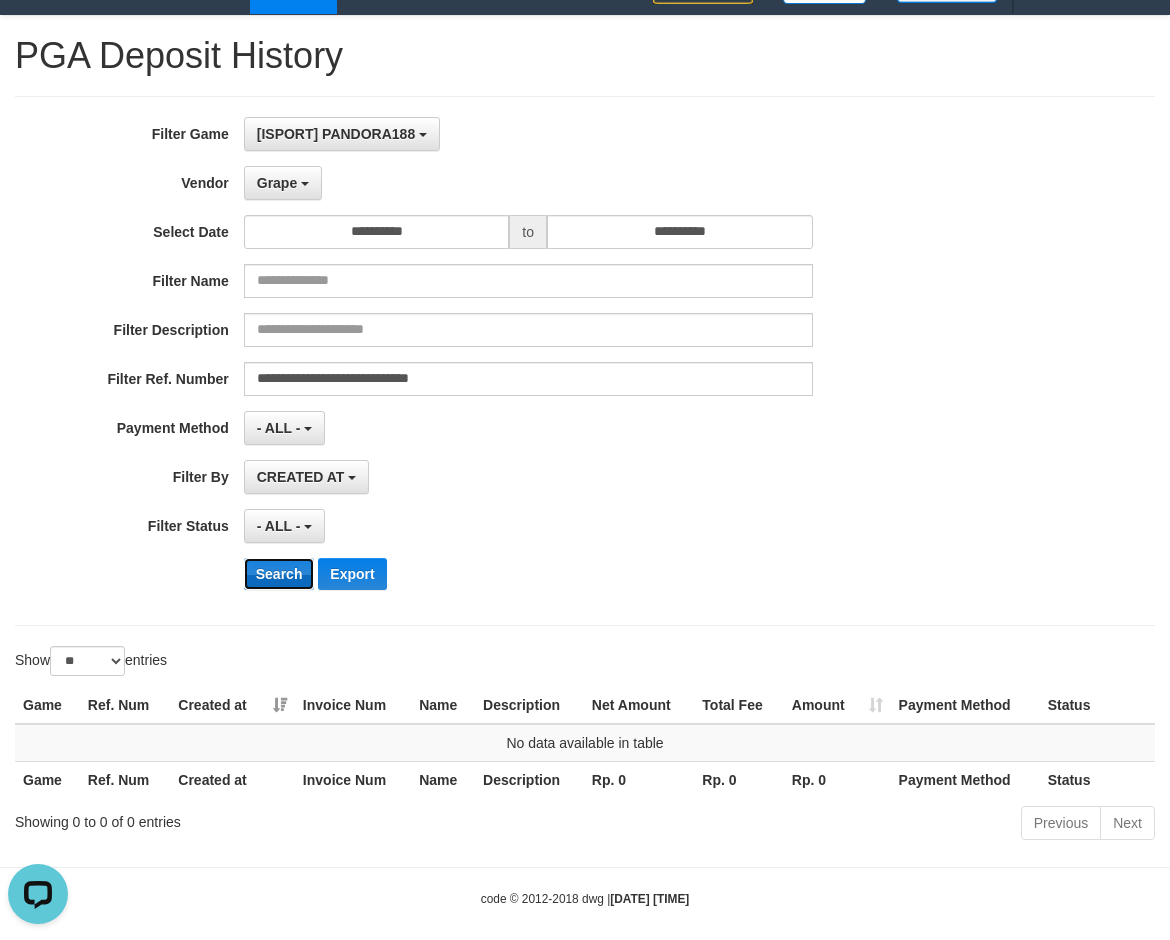 click on "Search" at bounding box center [279, 574] 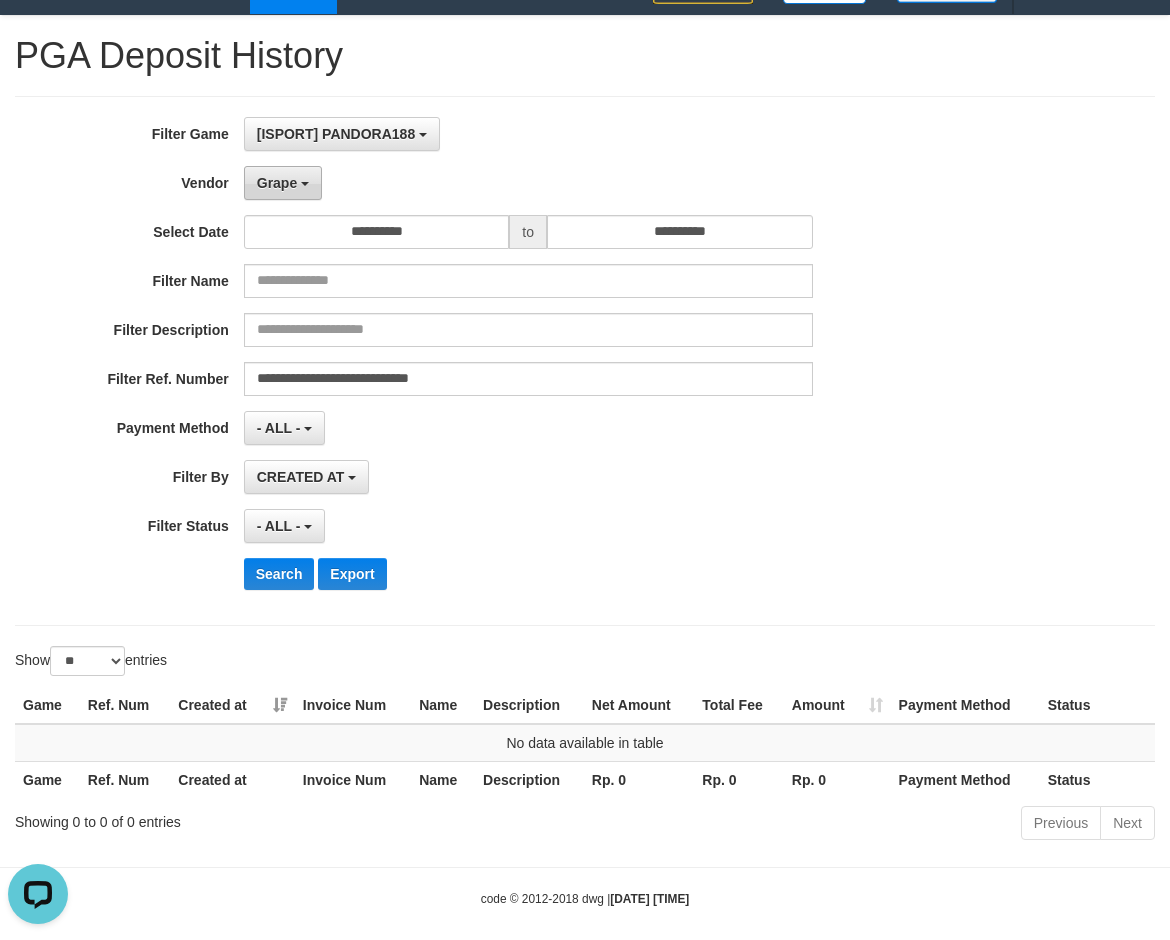 click on "Grape" at bounding box center [277, 183] 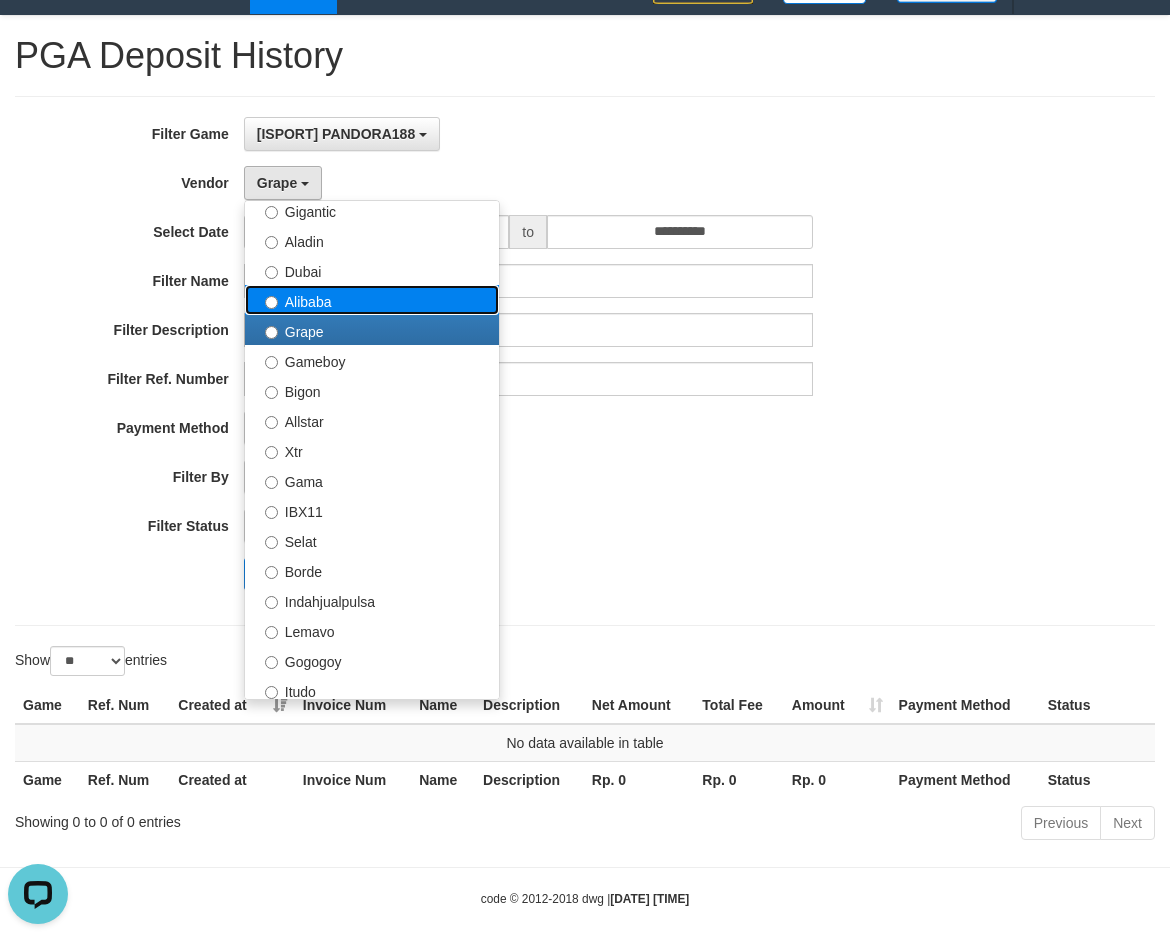 click on "Alibaba" at bounding box center (372, 300) 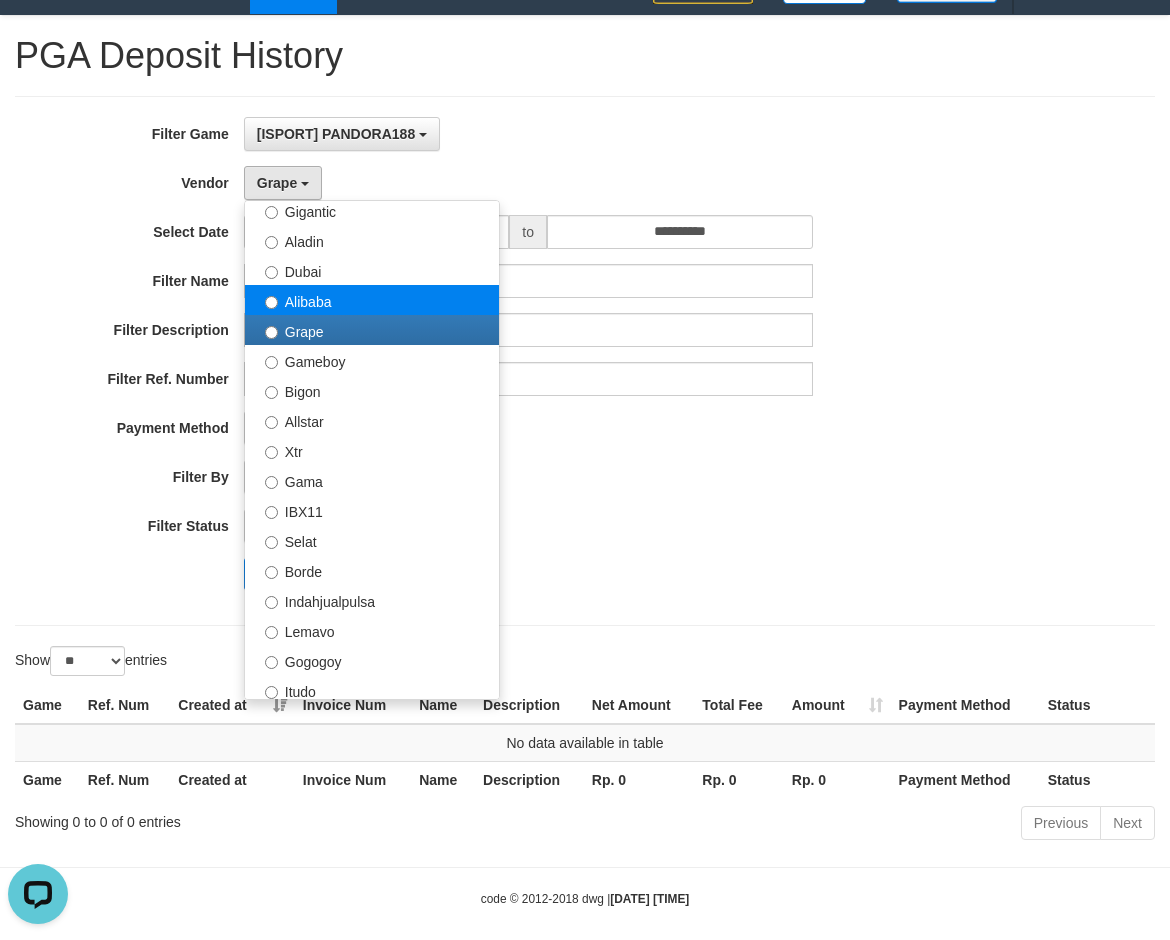 select on "**********" 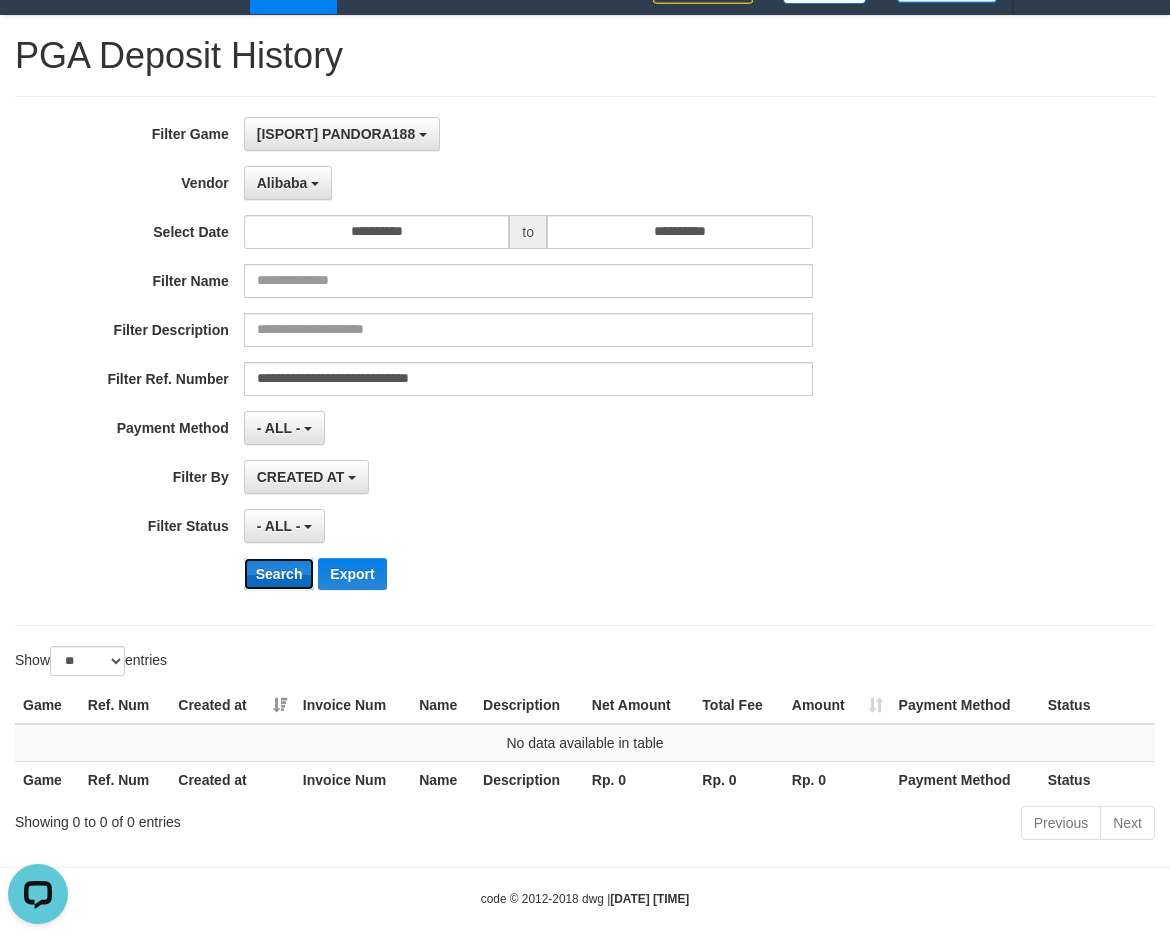 click on "Search" at bounding box center (279, 574) 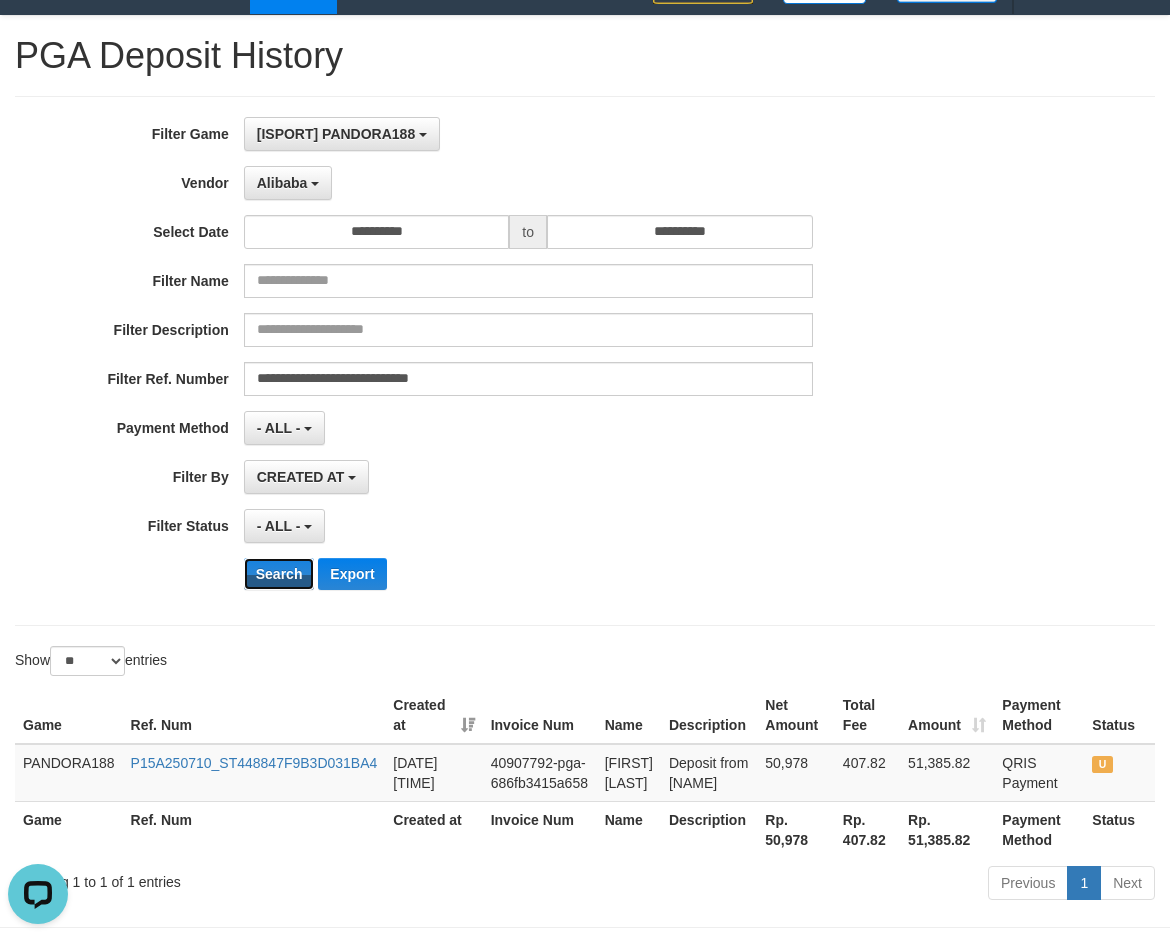 type 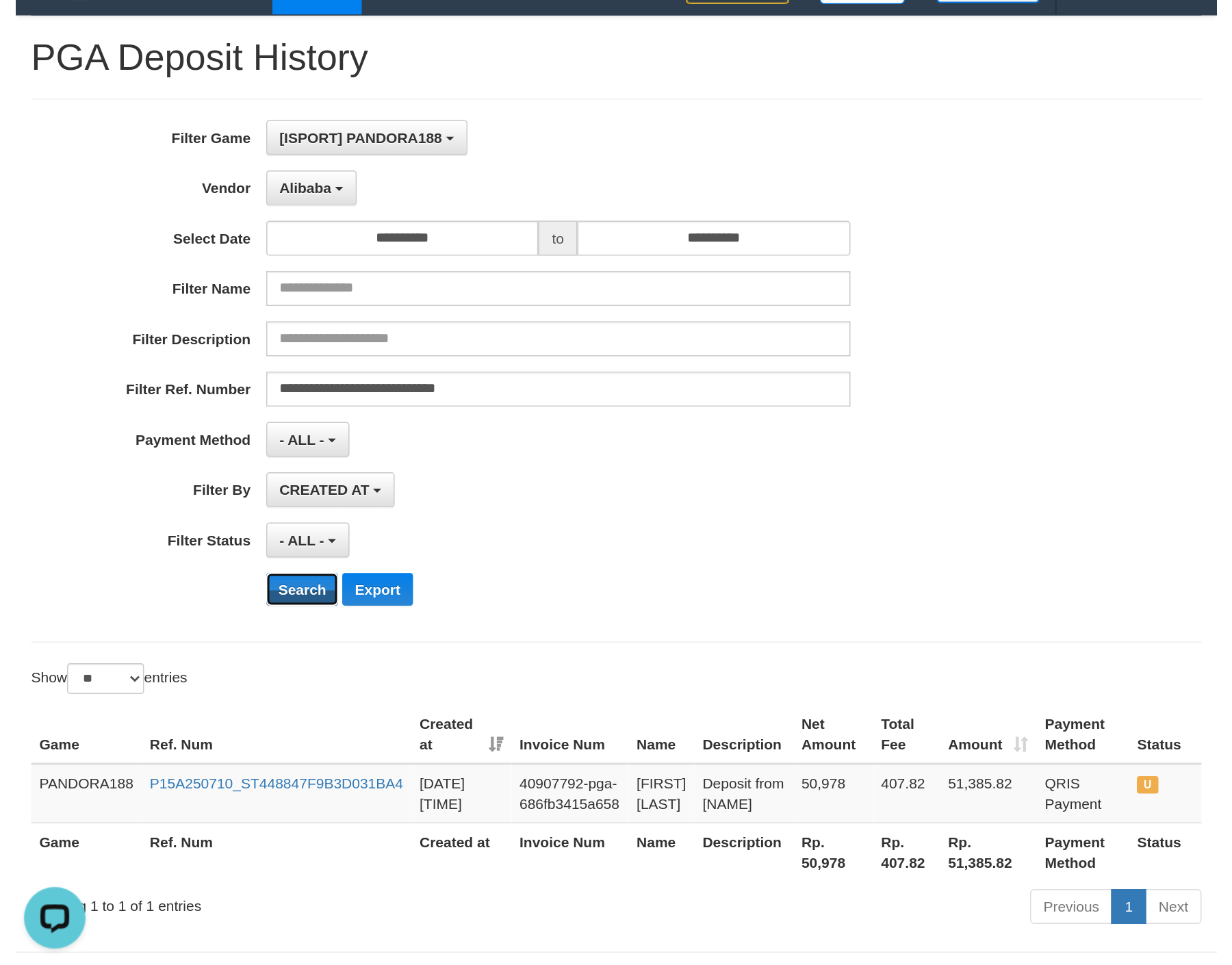 scroll, scrollTop: 0, scrollLeft: 0, axis: both 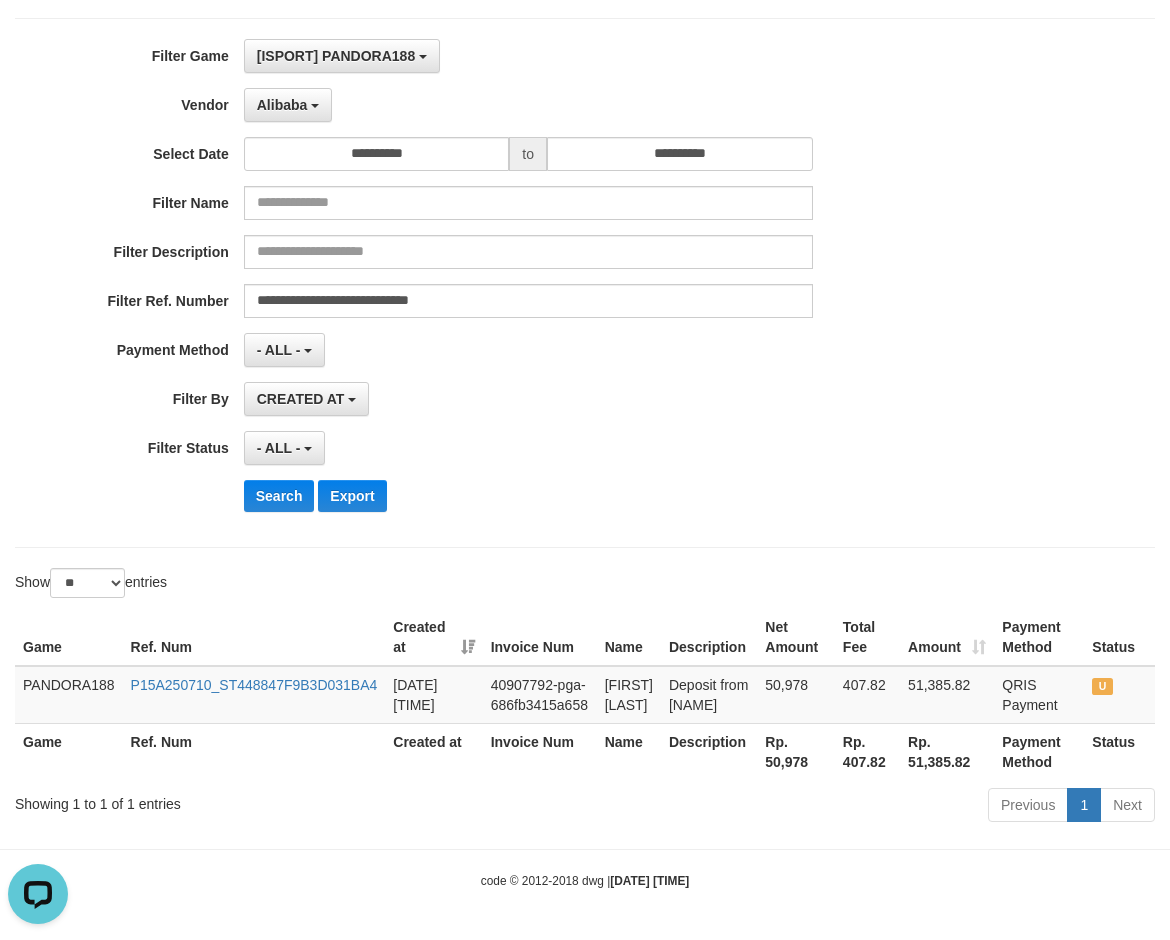 drag, startPoint x: 762, startPoint y: 402, endPoint x: 752, endPoint y: 382, distance: 22.36068 